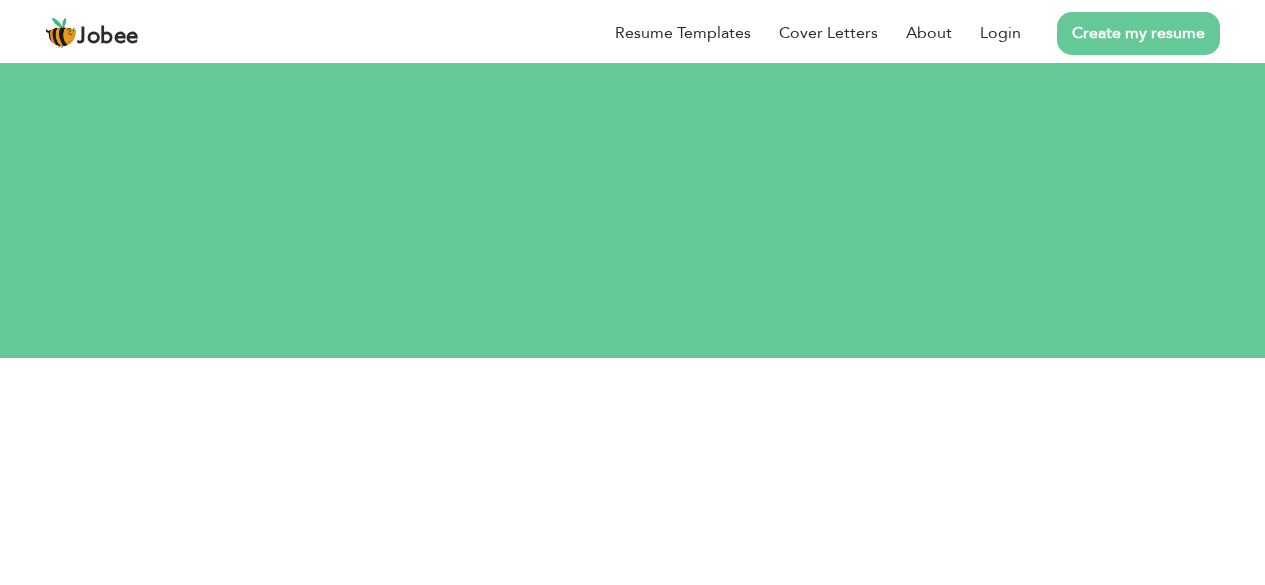 scroll, scrollTop: 0, scrollLeft: 0, axis: both 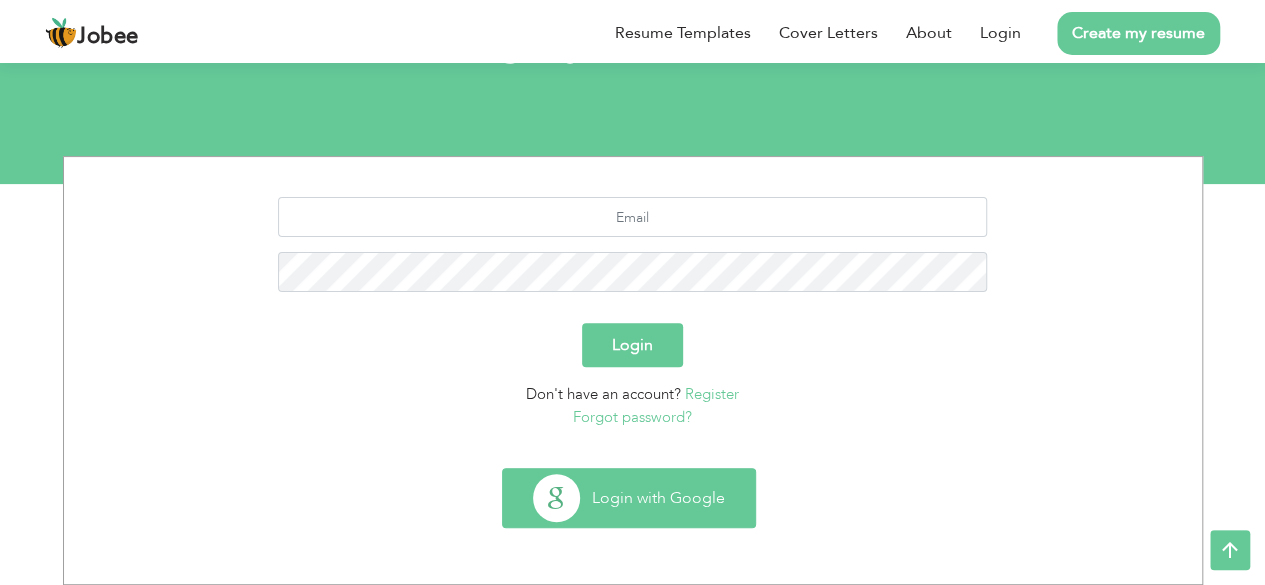 click on "Login with Google" at bounding box center [629, 498] 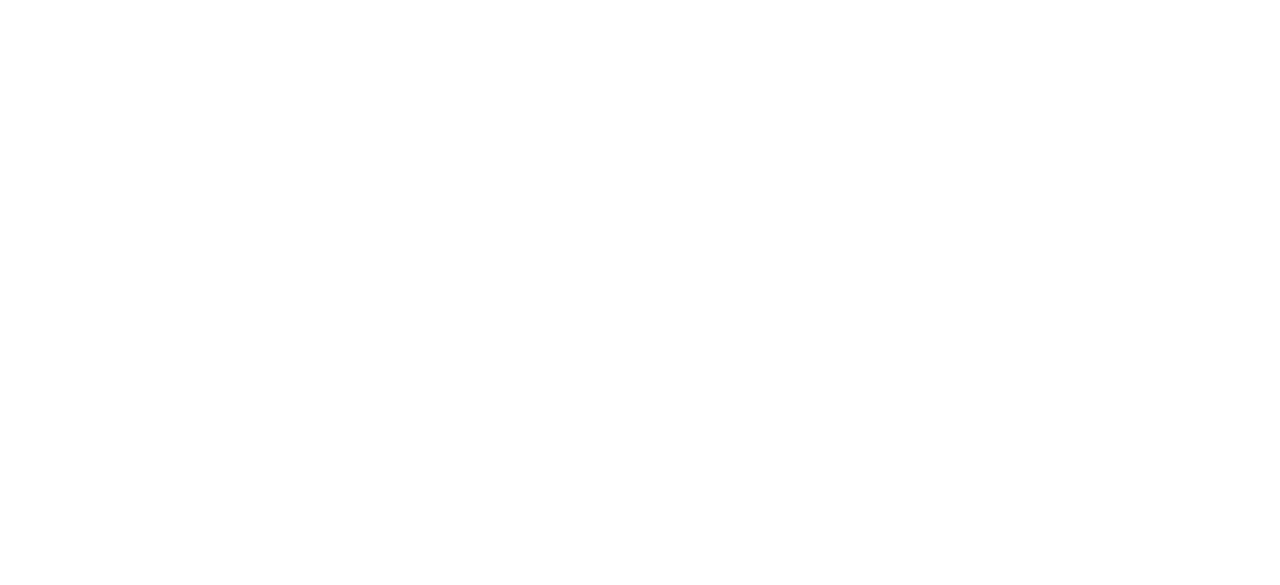 scroll, scrollTop: 0, scrollLeft: 0, axis: both 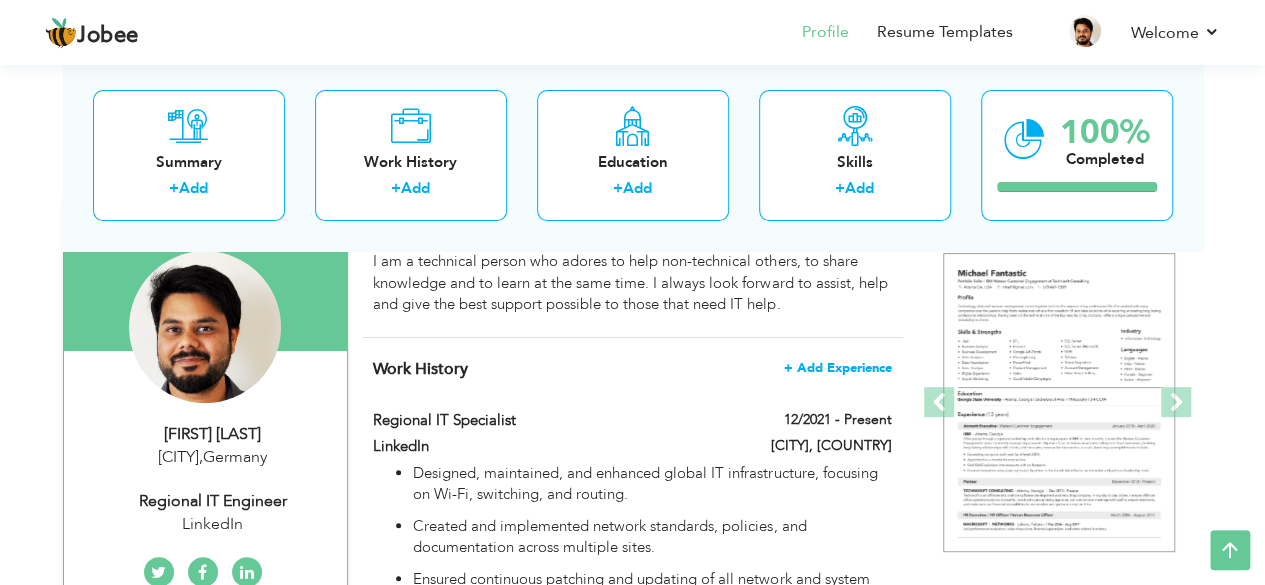 click on "+ Add Experience" at bounding box center [838, 368] 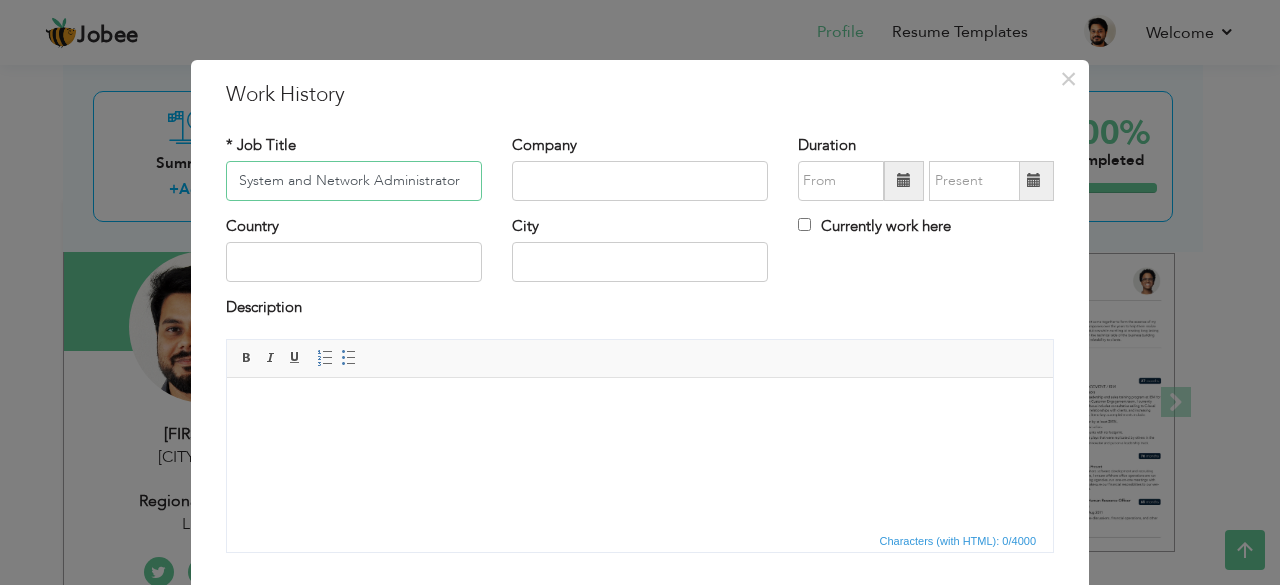 type on "System and Network Administrator" 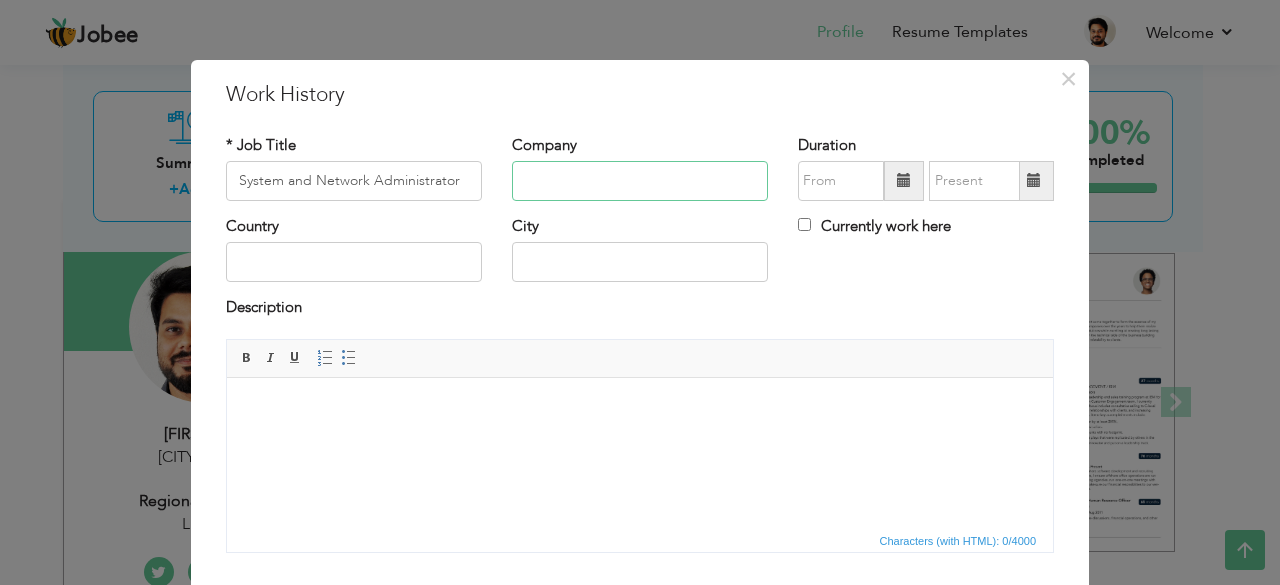 click at bounding box center [640, 181] 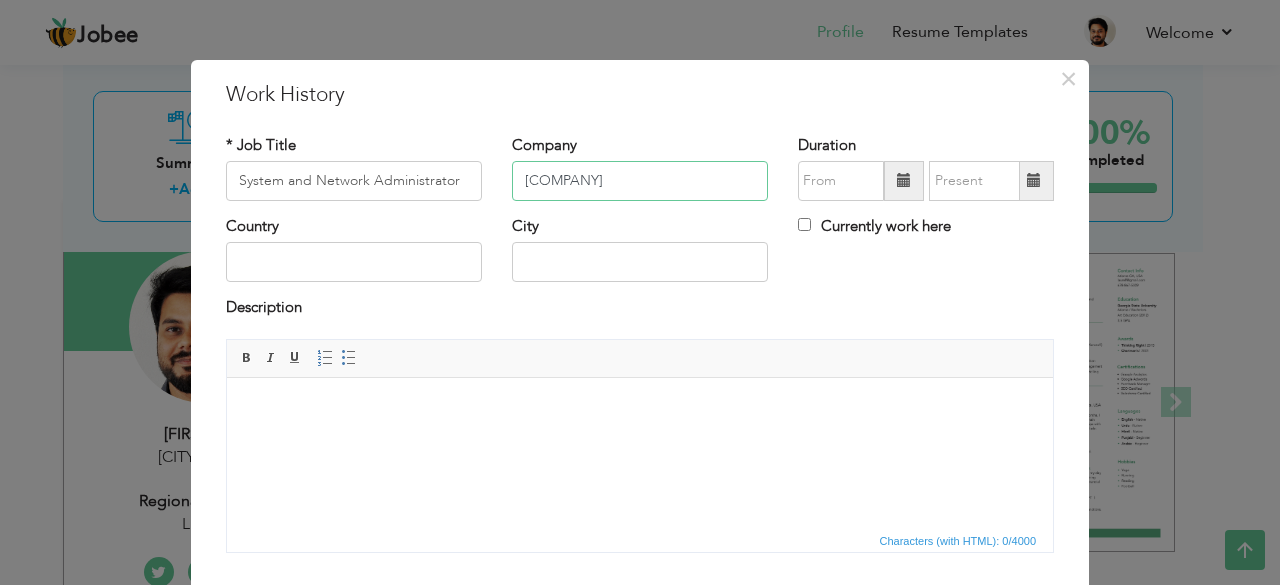 paste on "Max Planck Institute of Quantum Optics" 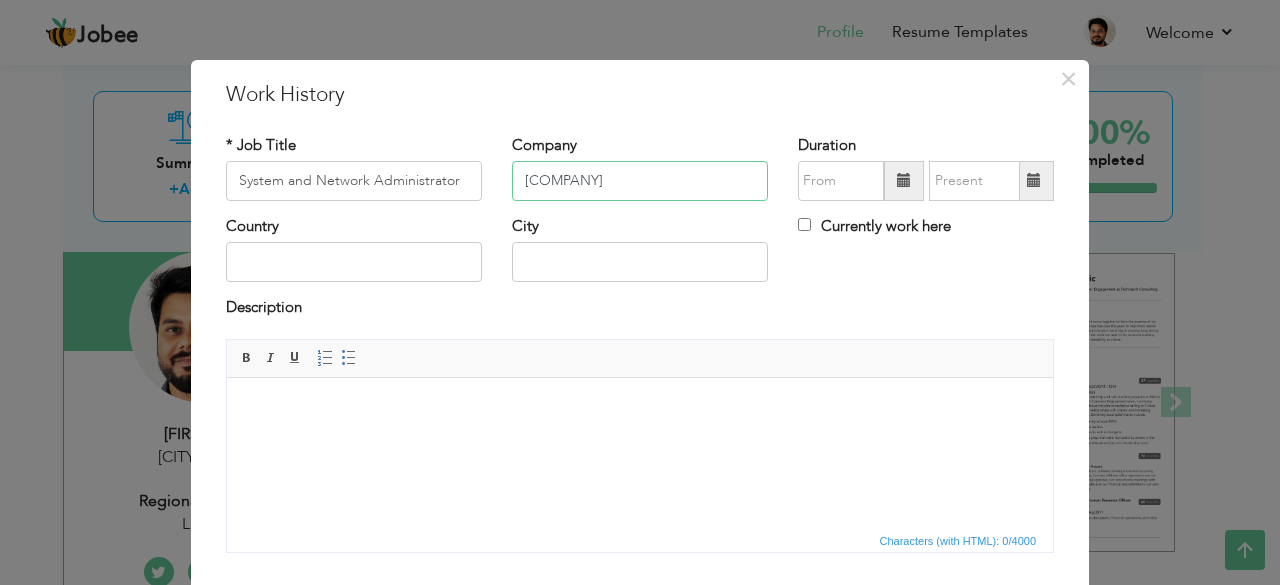 scroll, scrollTop: 0, scrollLeft: 0, axis: both 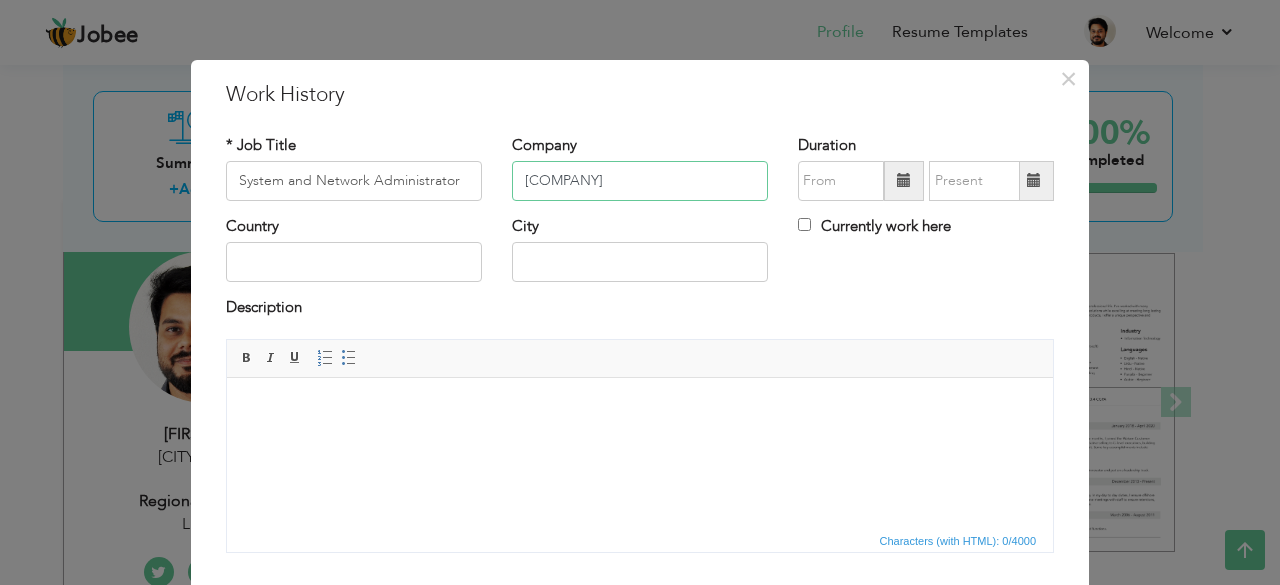 type on "Max Planck Institute of Quantum Optics" 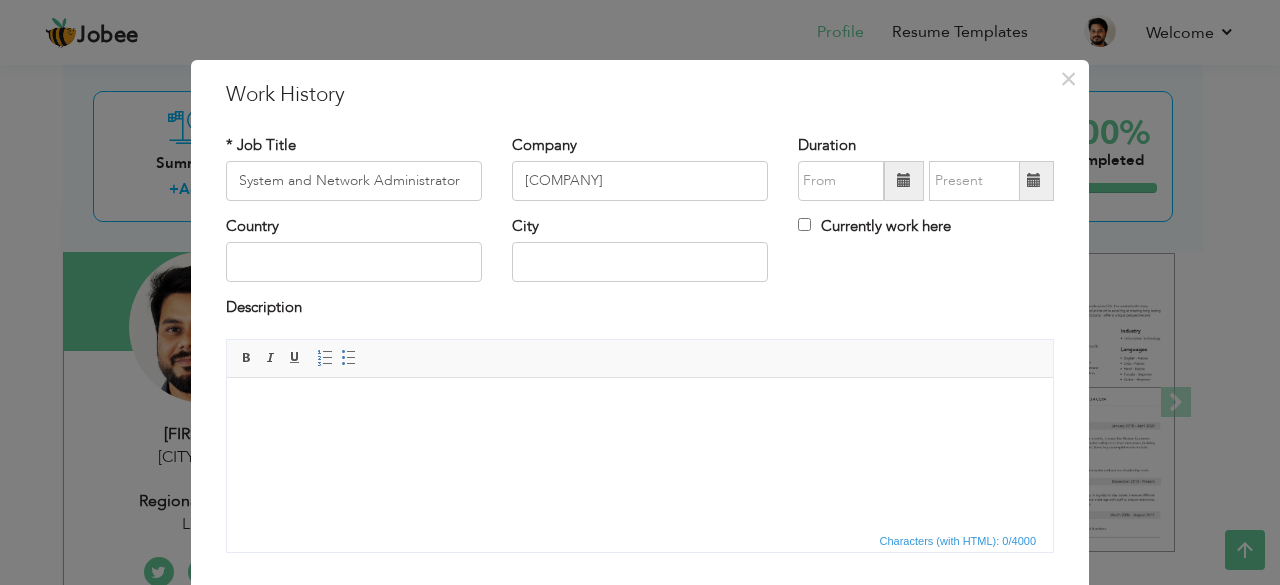 click at bounding box center [904, 181] 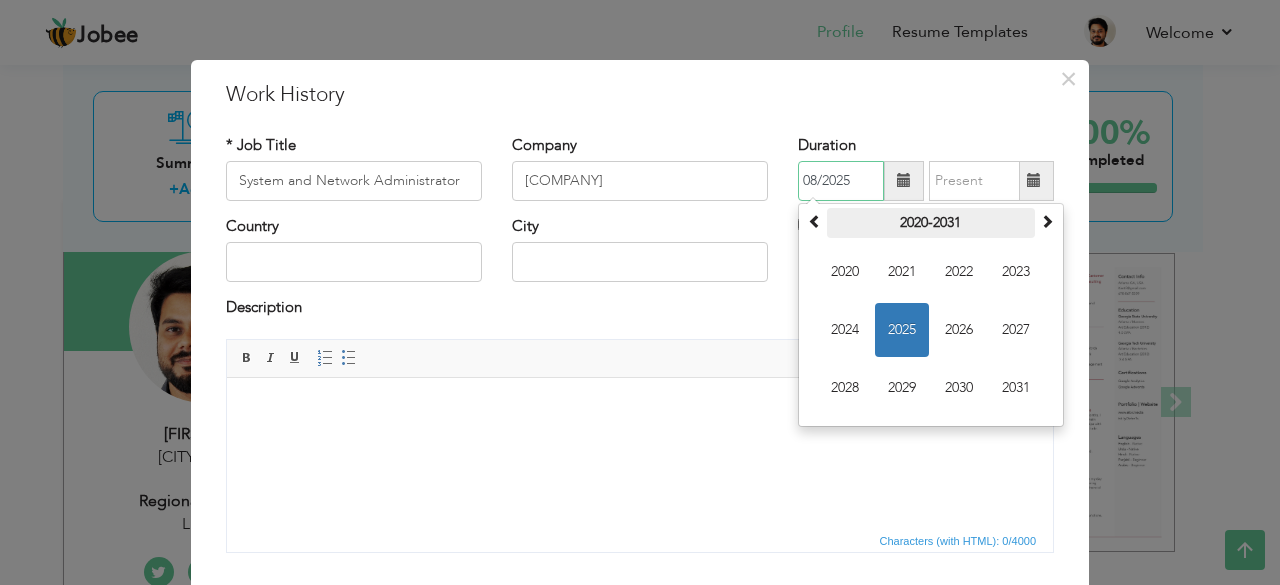 click on "2020-2031" at bounding box center (931, 223) 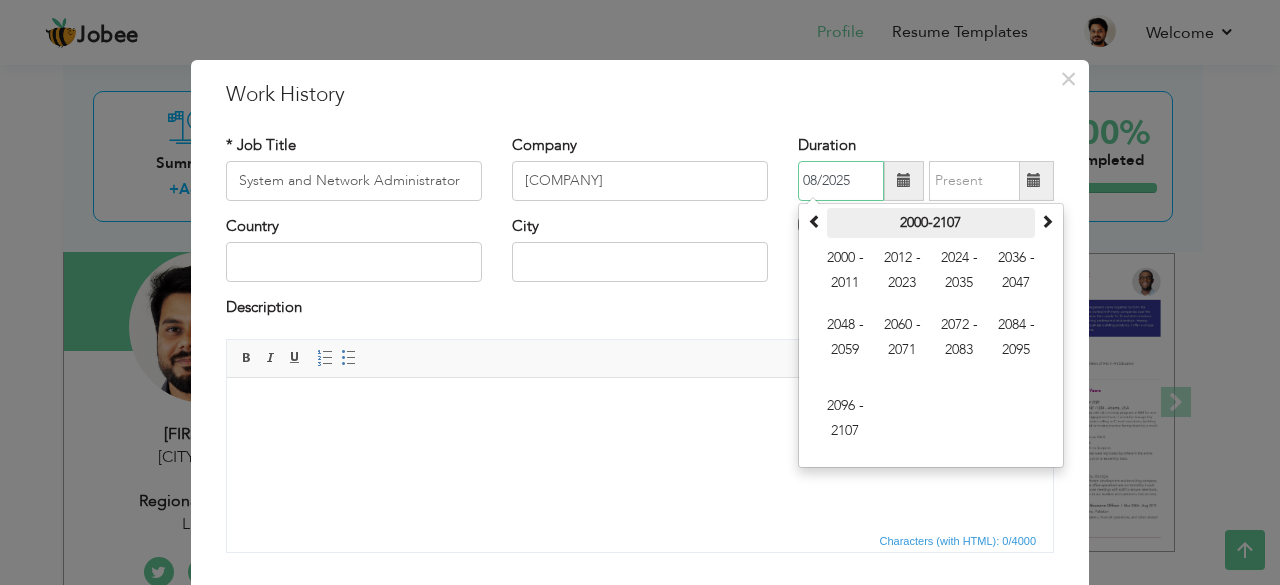 click on "2000-2107" at bounding box center (931, 223) 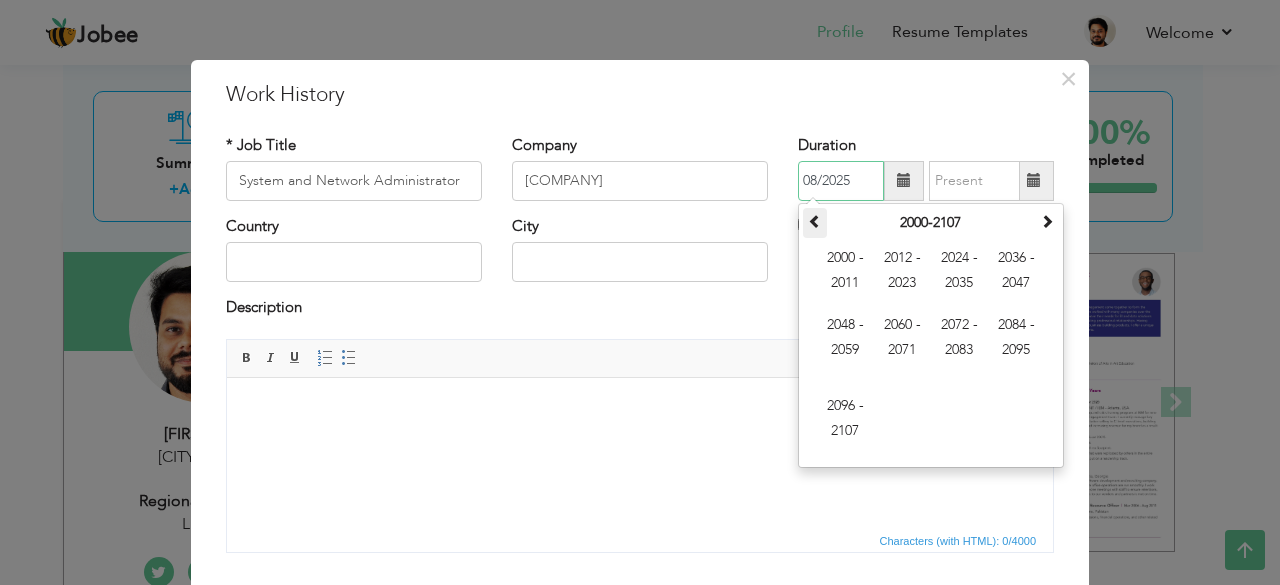 click at bounding box center [815, 223] 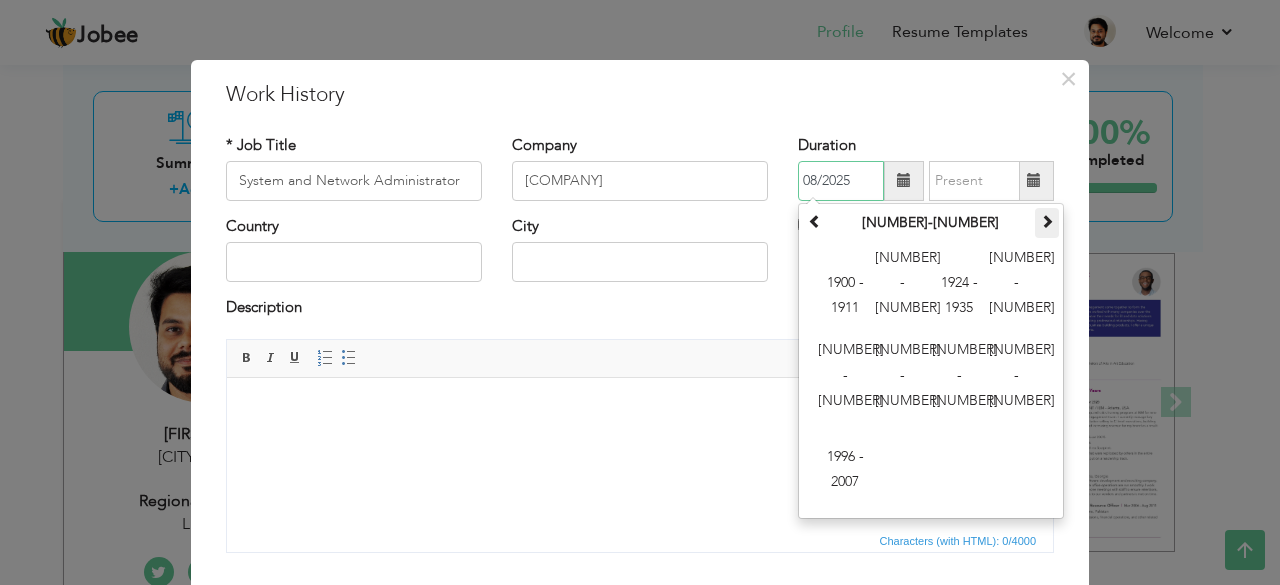 click at bounding box center [1047, 221] 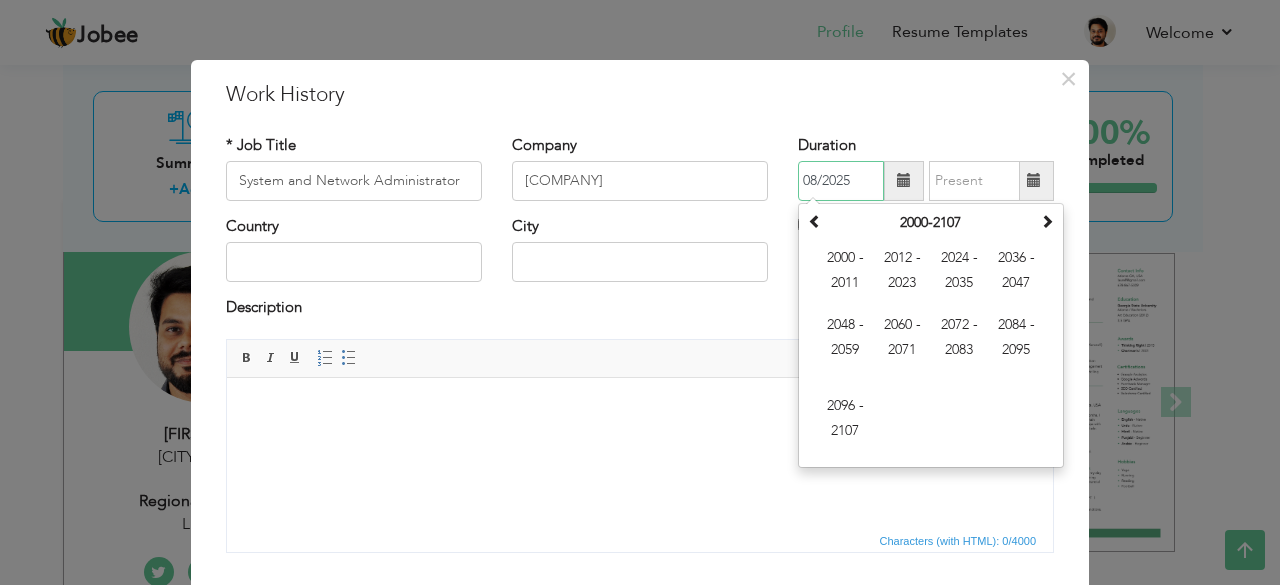 click on "08/2025" at bounding box center [841, 181] 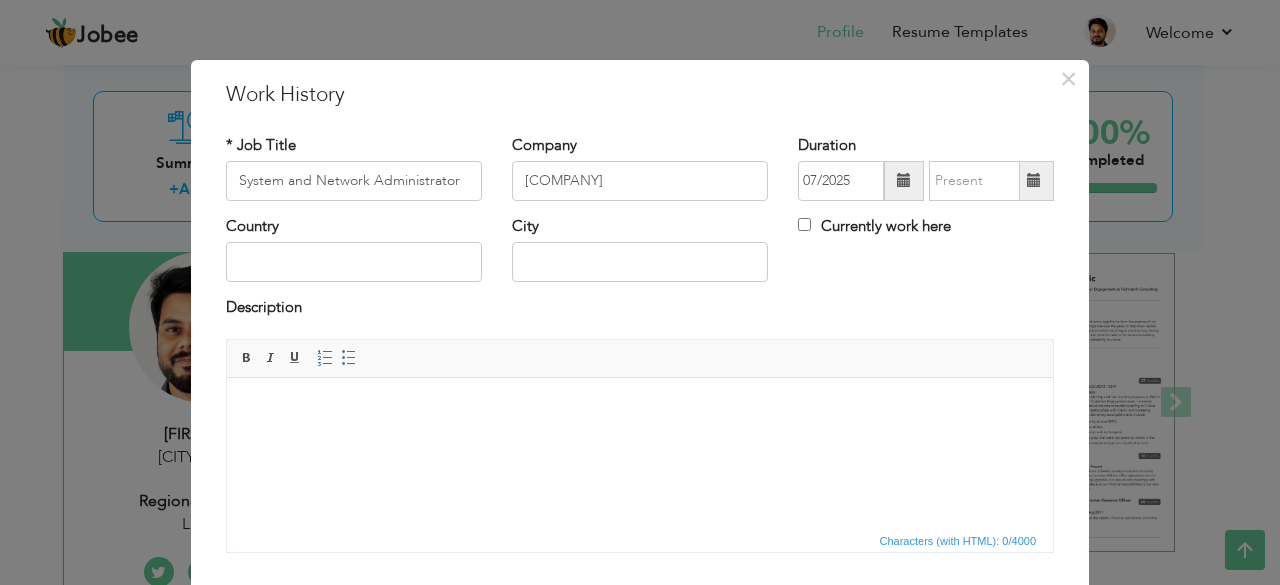 click on "Duration
07/2025" at bounding box center (926, 168) 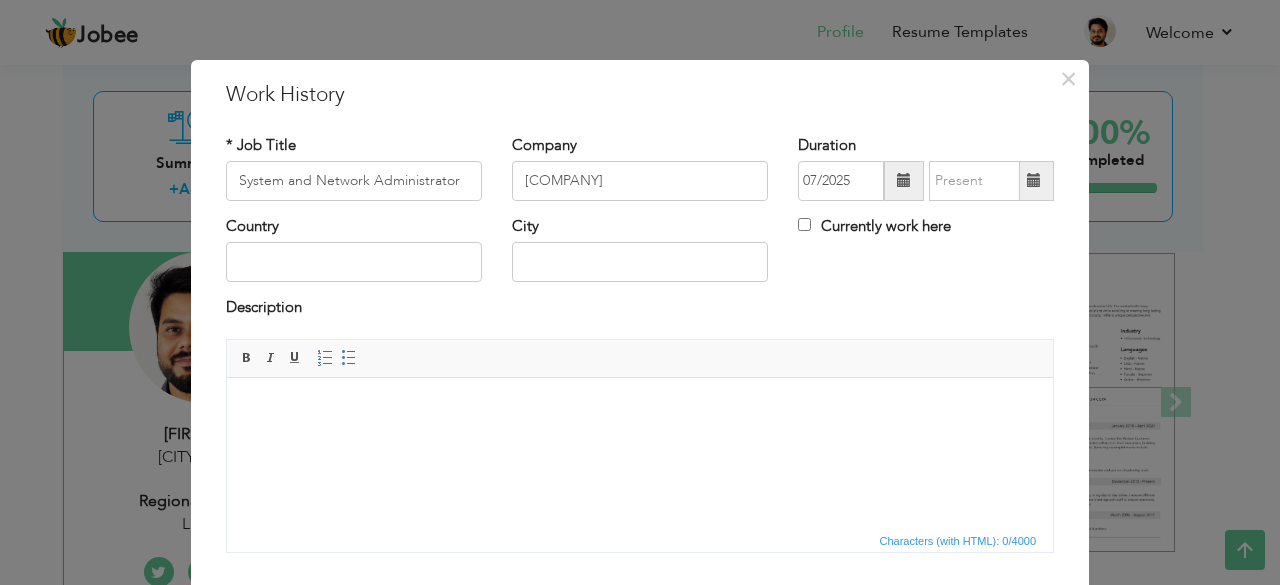 click at bounding box center [904, 180] 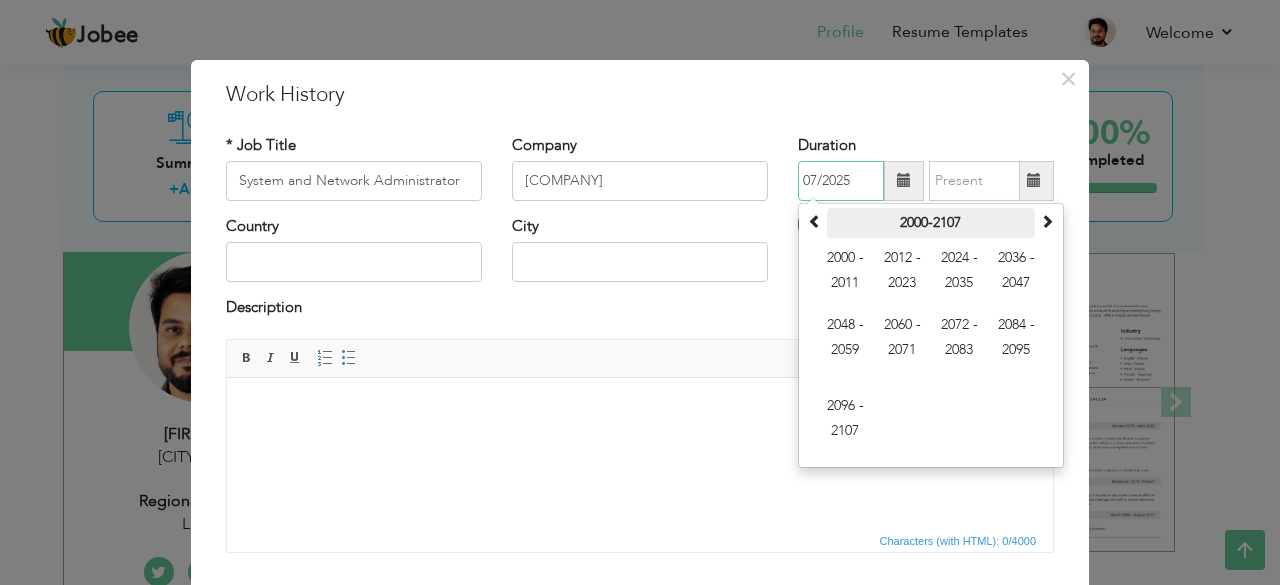 click on "2000-2107" at bounding box center (931, 223) 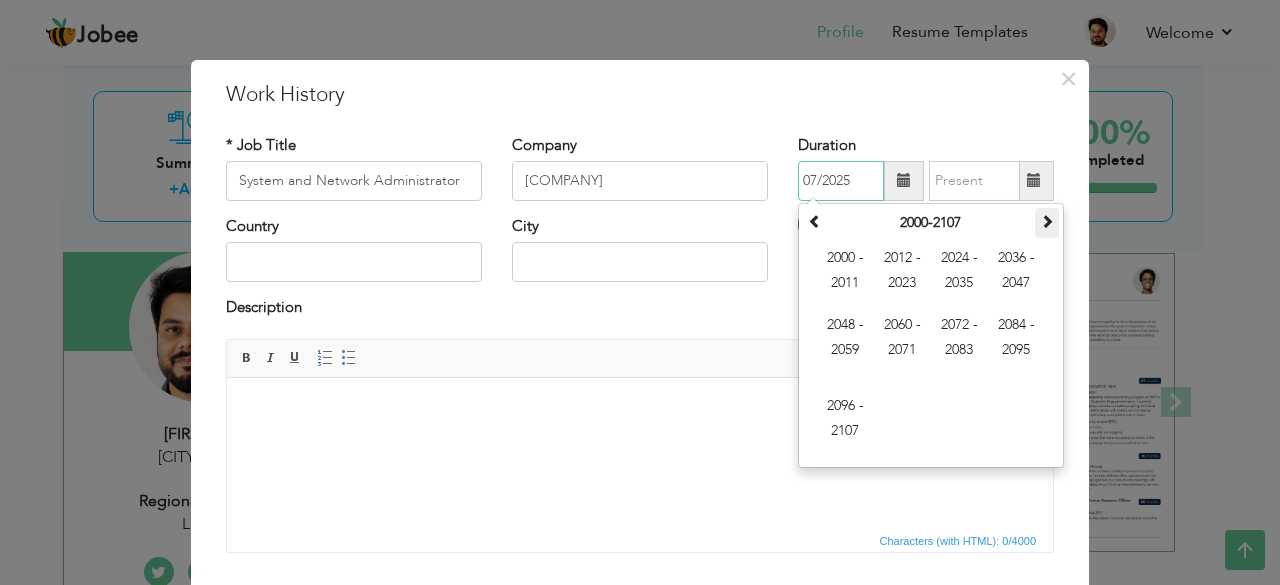 click at bounding box center [1047, 221] 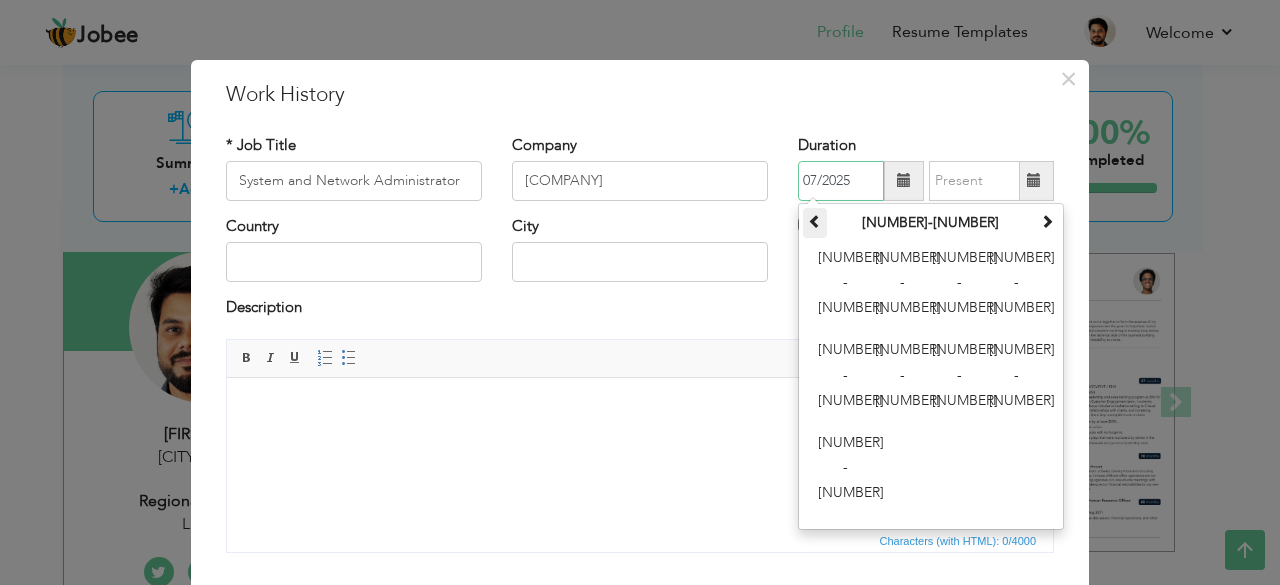 click at bounding box center (815, 221) 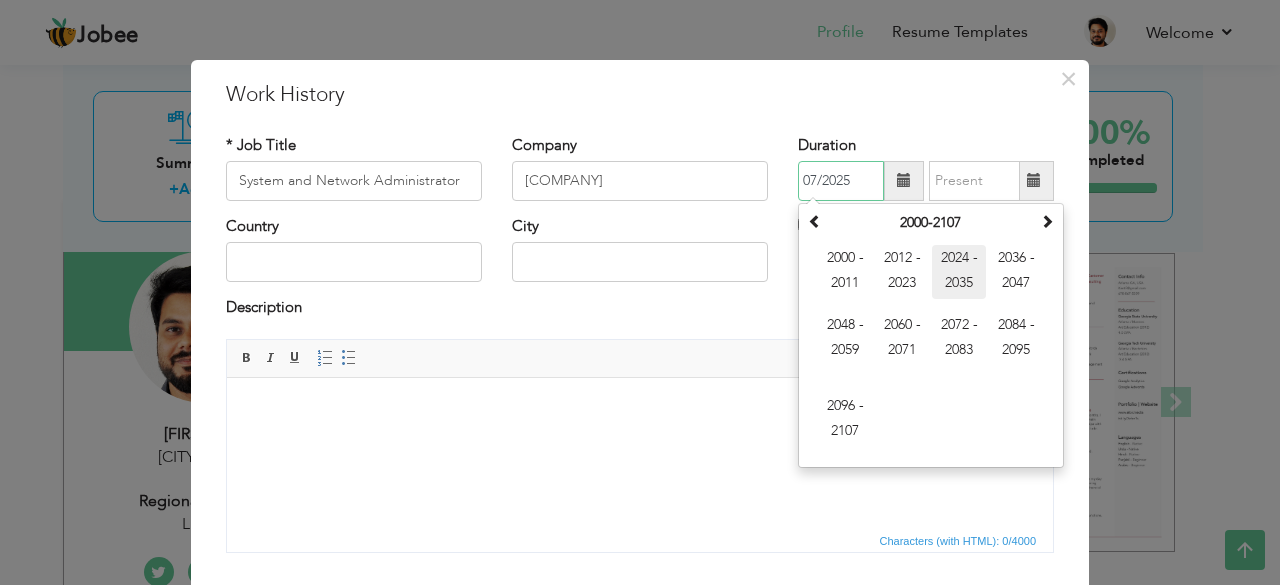 click on "2024 - 2035" at bounding box center (959, 272) 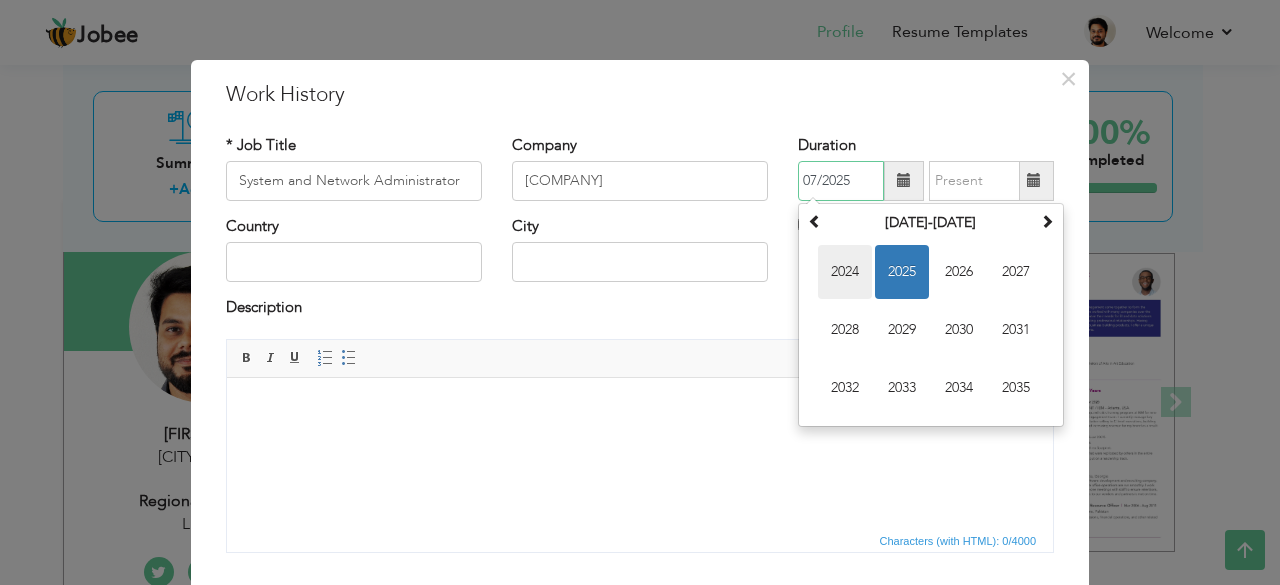 click on "2024" at bounding box center [845, 272] 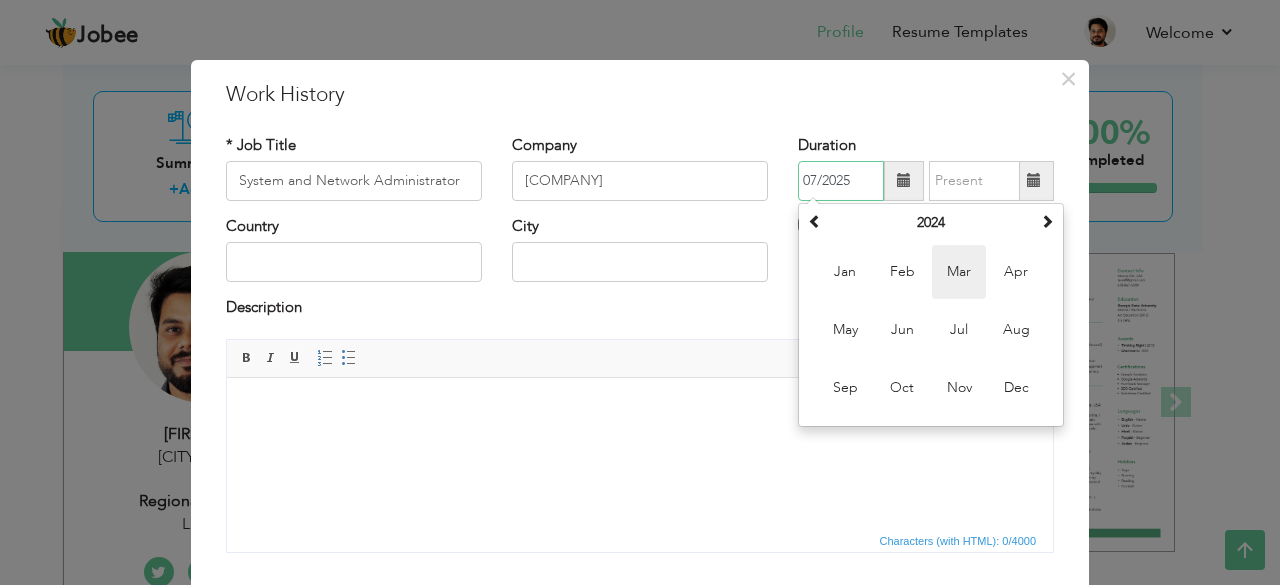 click on "Mar" at bounding box center (959, 272) 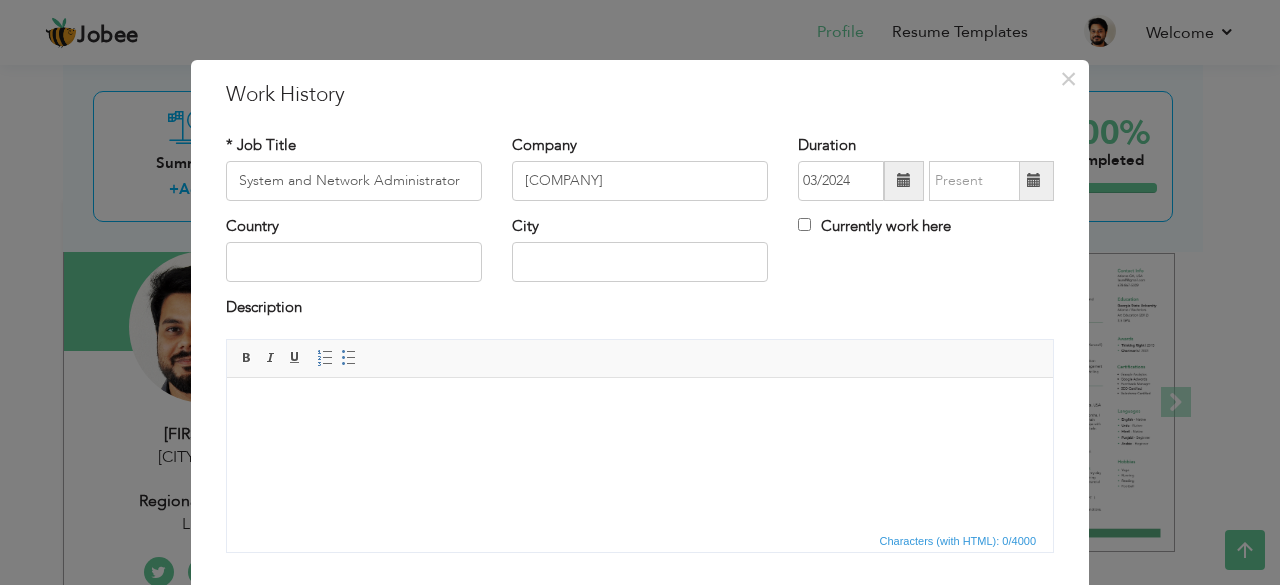 click at bounding box center [904, 180] 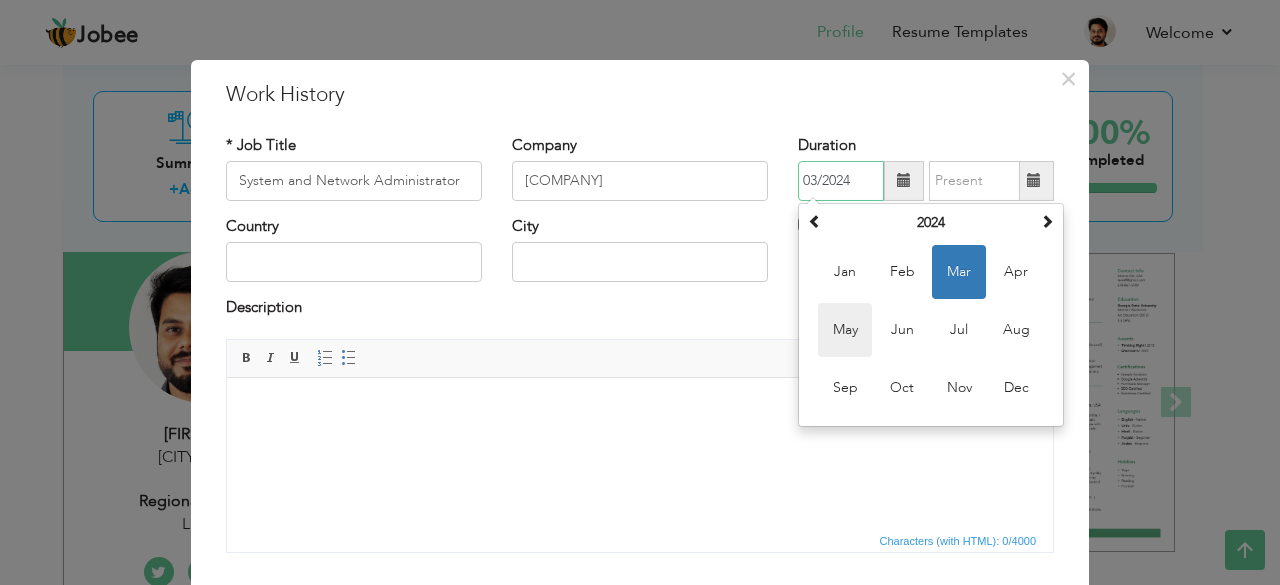 click on "May" at bounding box center (845, 330) 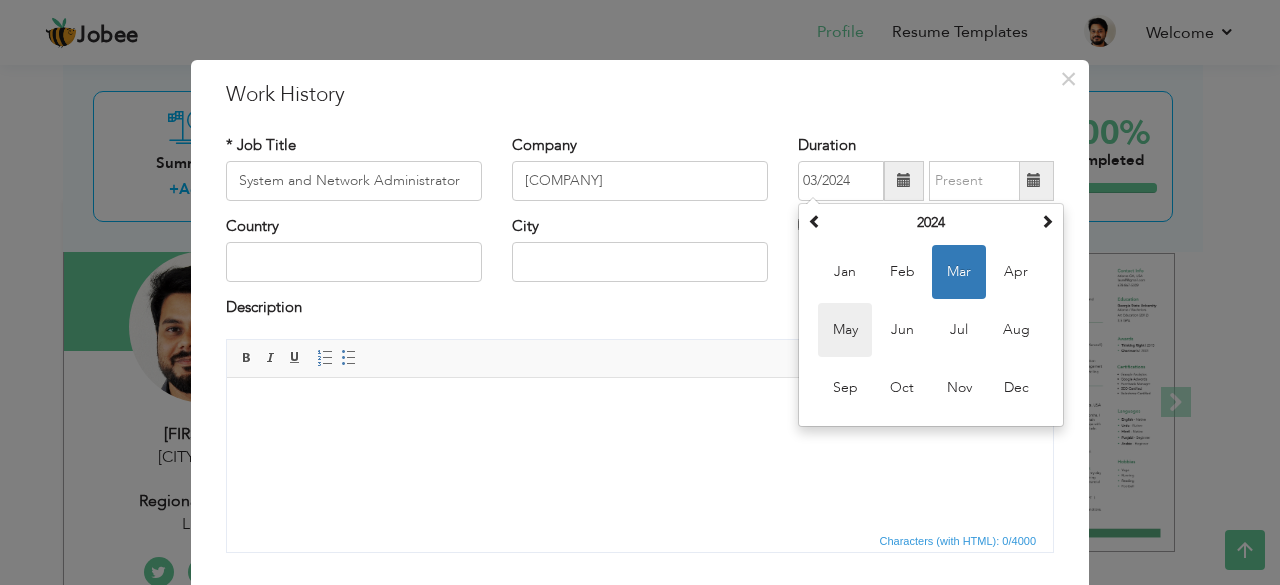 type on "05/2024" 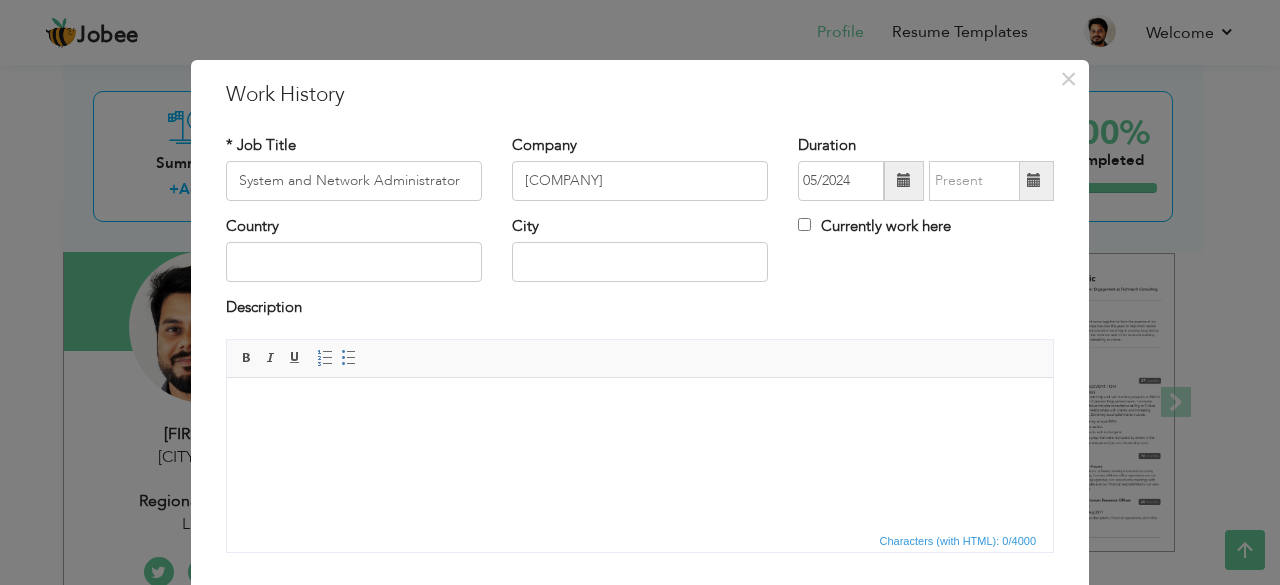 click at bounding box center (1034, 180) 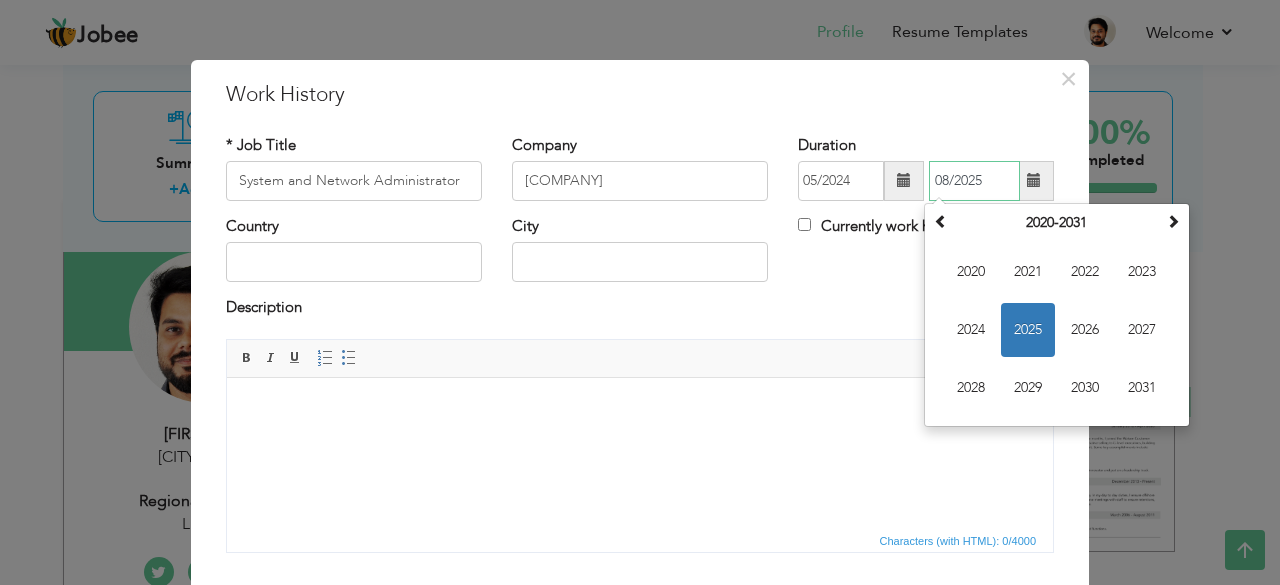 click on "2025" at bounding box center [1028, 330] 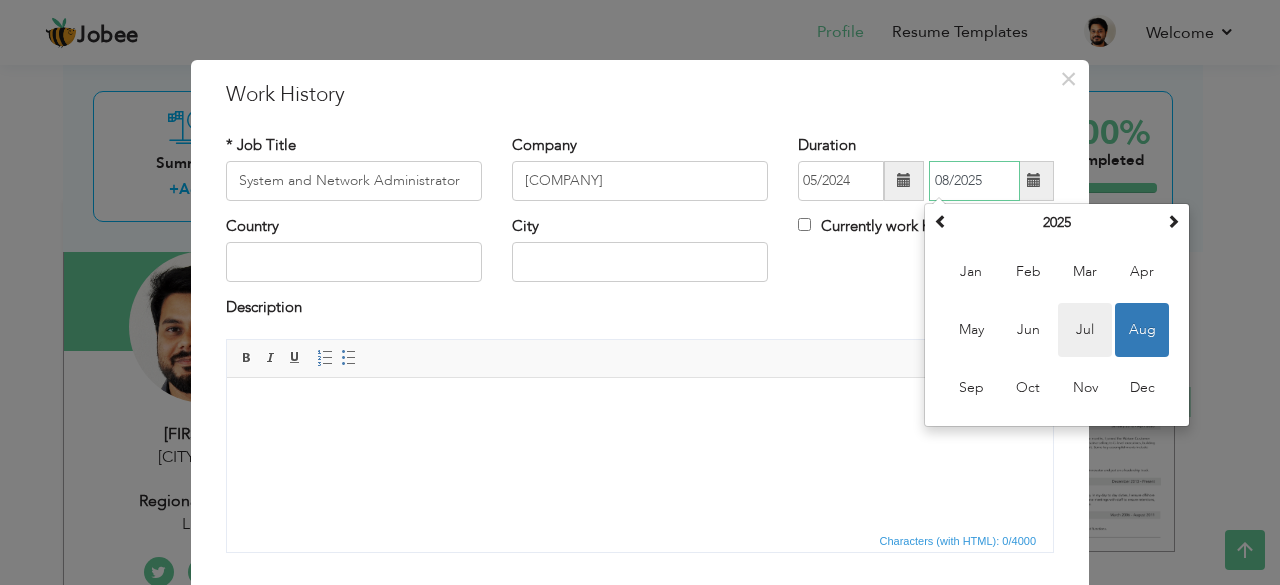 click on "Jul" at bounding box center (1085, 330) 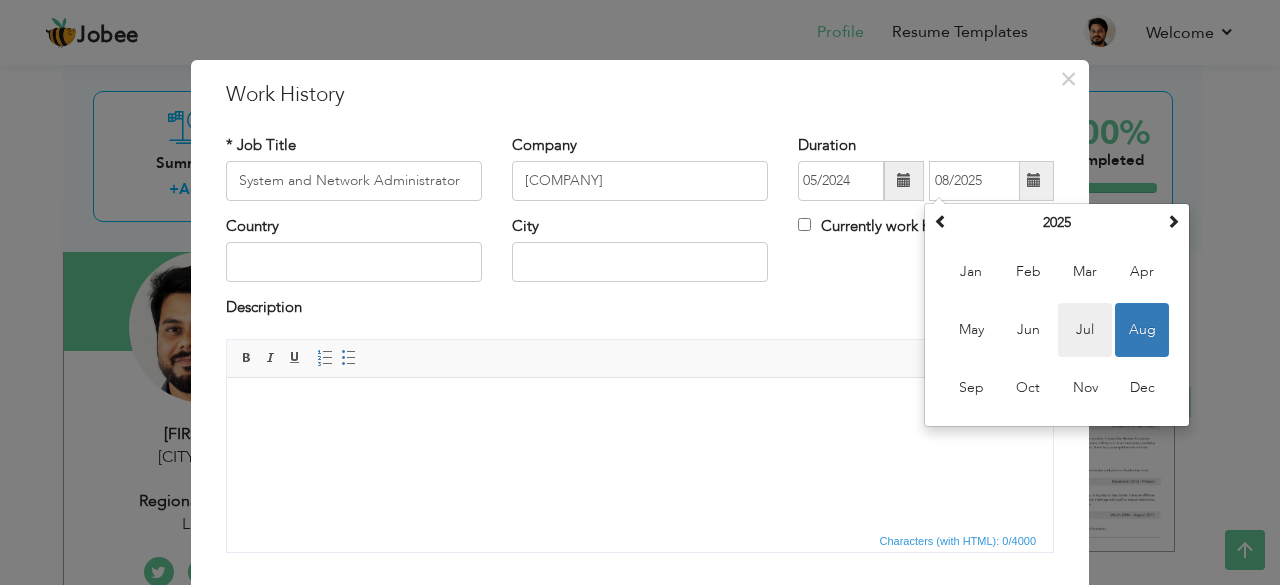 type on "07/2025" 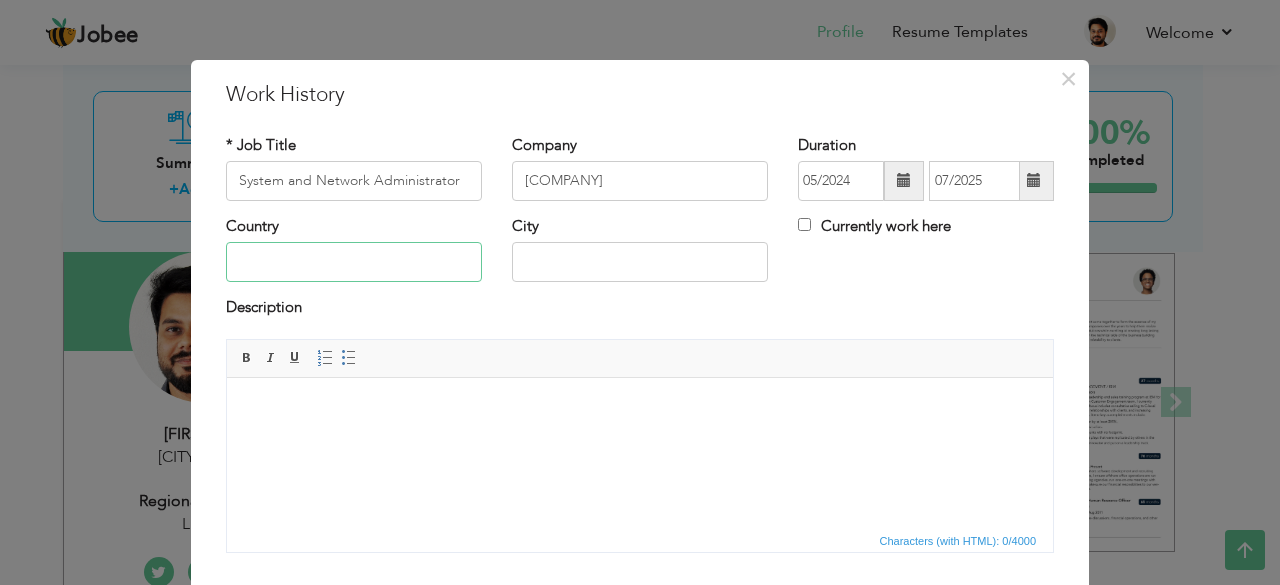 click at bounding box center [354, 262] 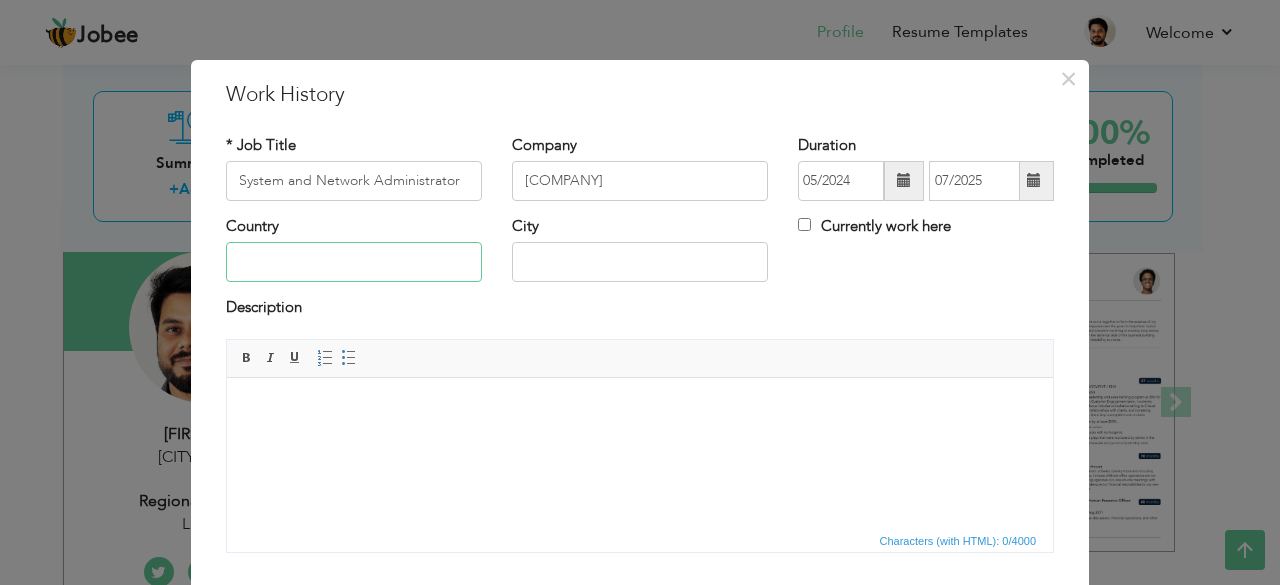 type on "Germany" 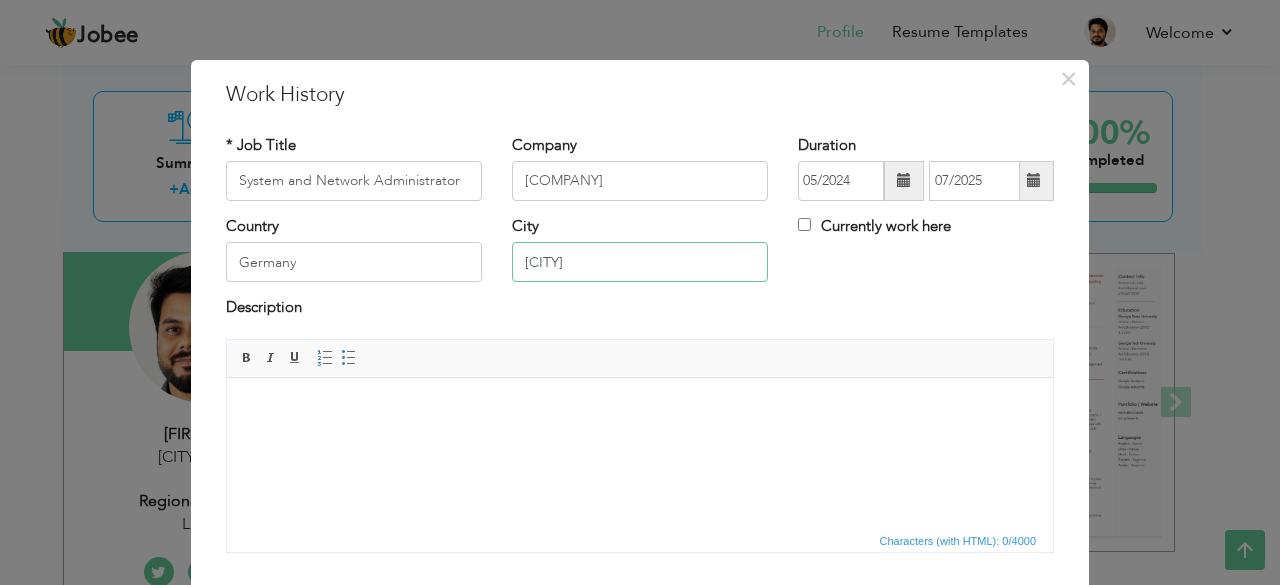 click on "[CITY]" at bounding box center (640, 262) 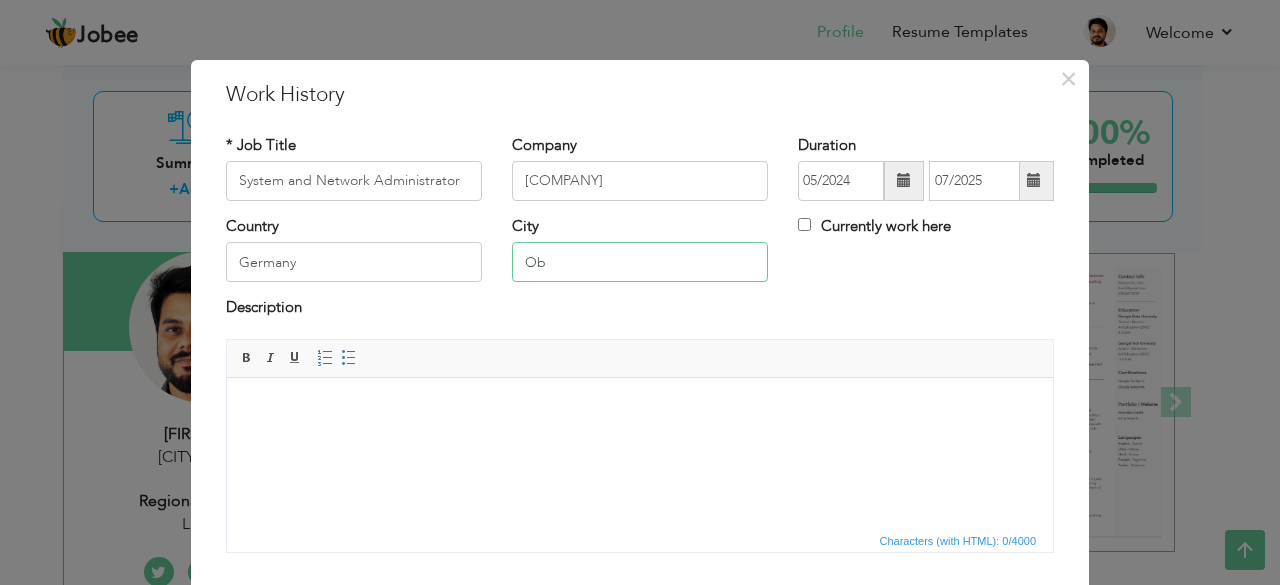 type on "O" 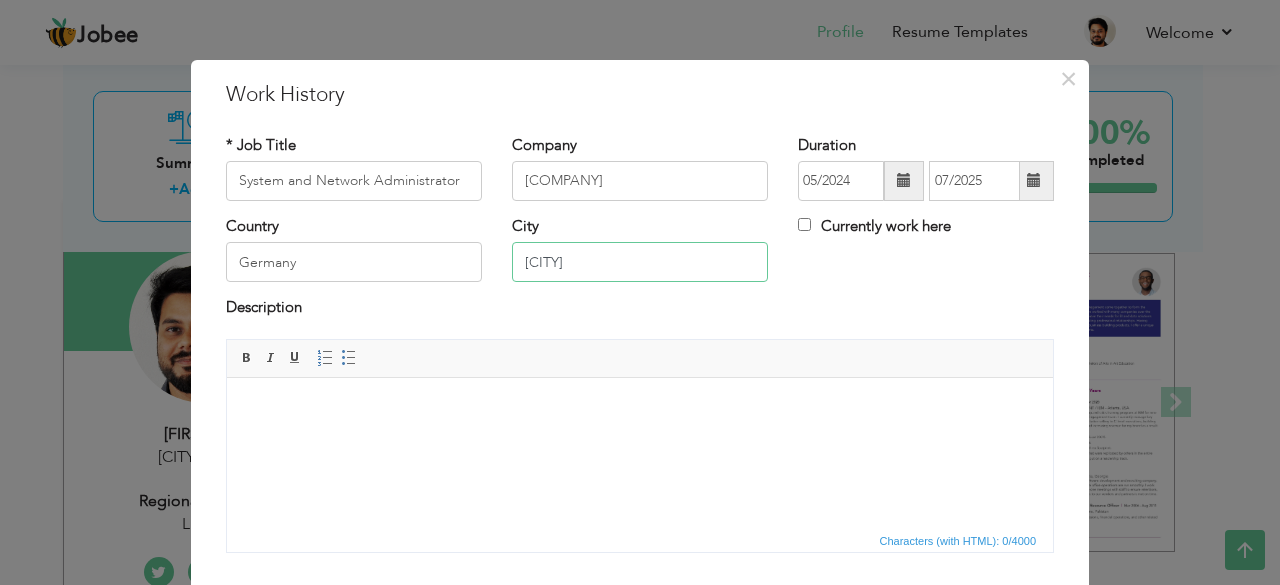type on "[CITY]" 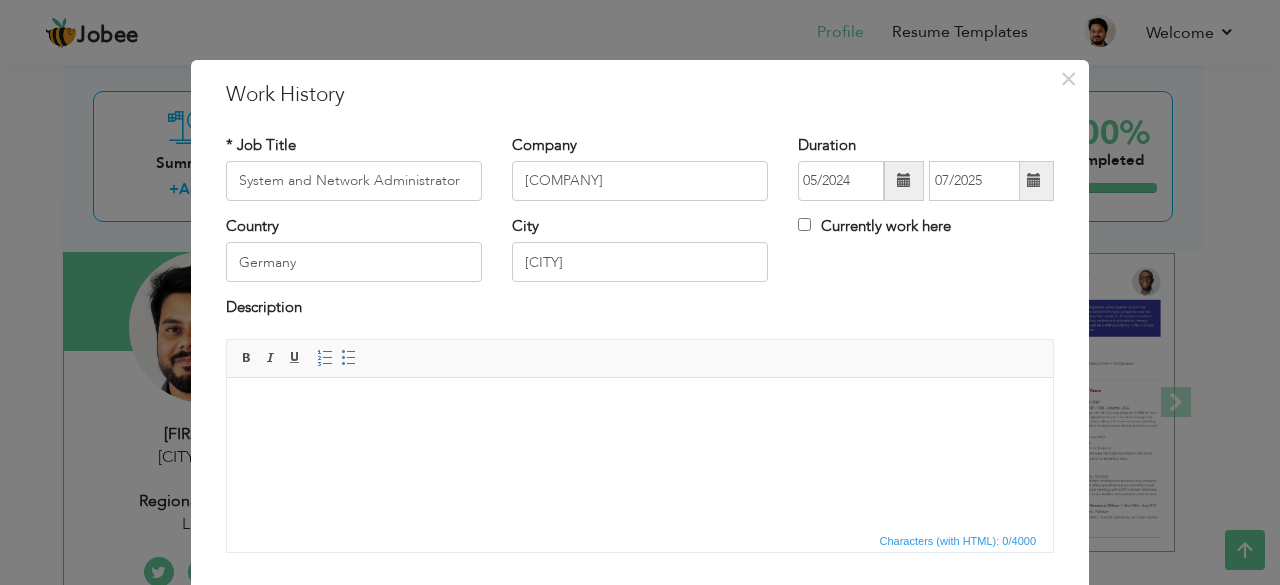 click at bounding box center [640, 407] 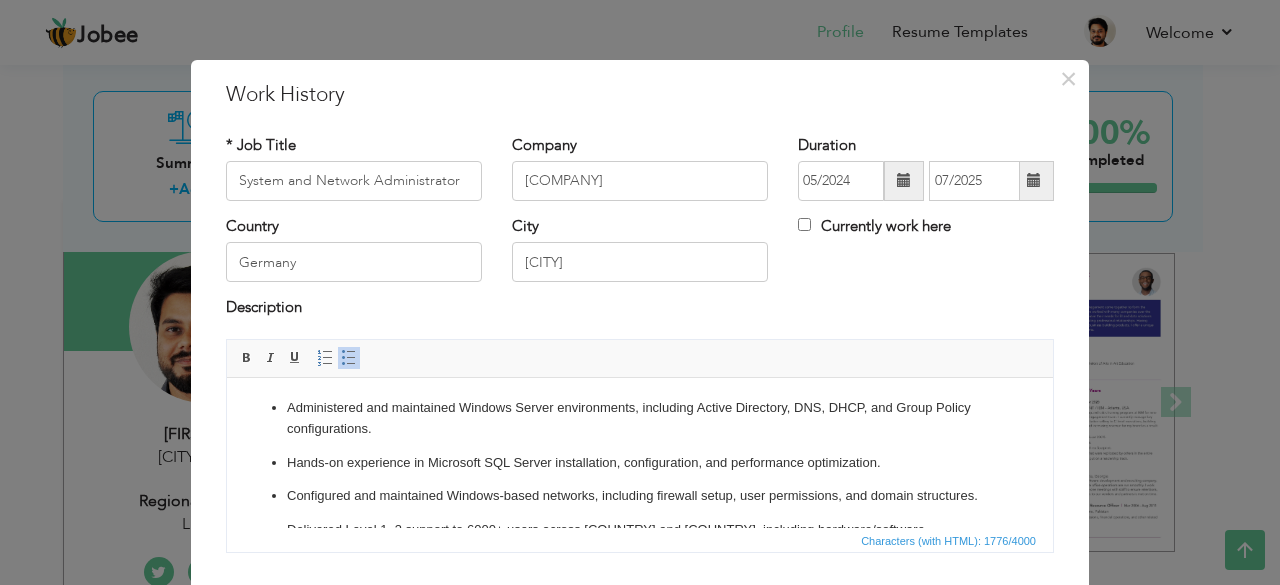 scroll, scrollTop: 438, scrollLeft: 0, axis: vertical 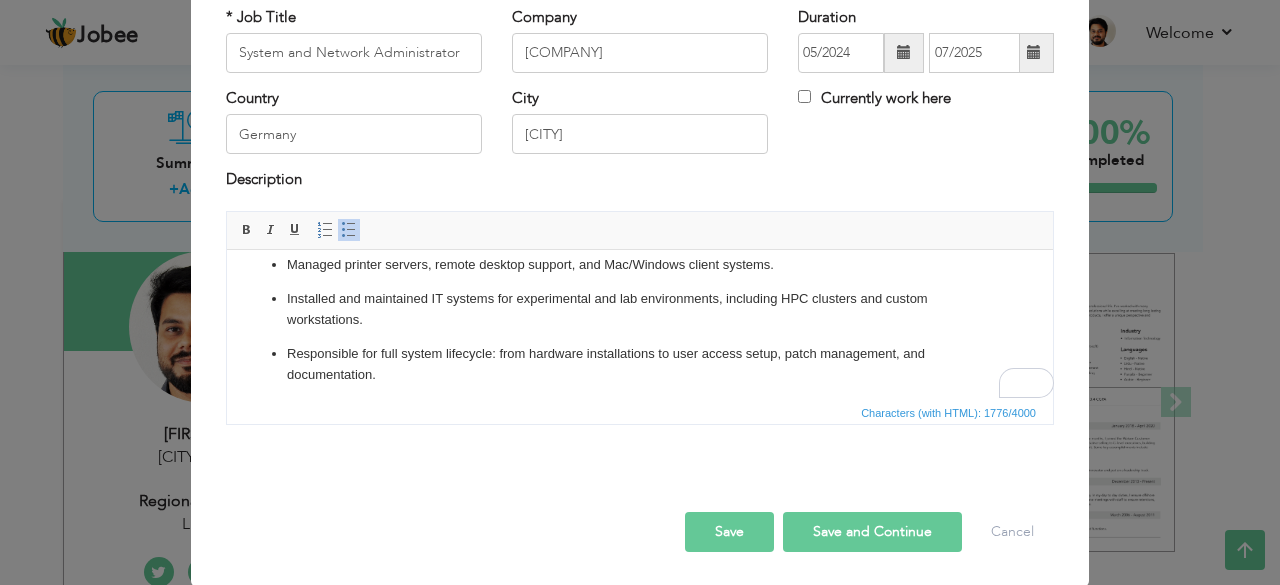 click on "Save" at bounding box center (729, 532) 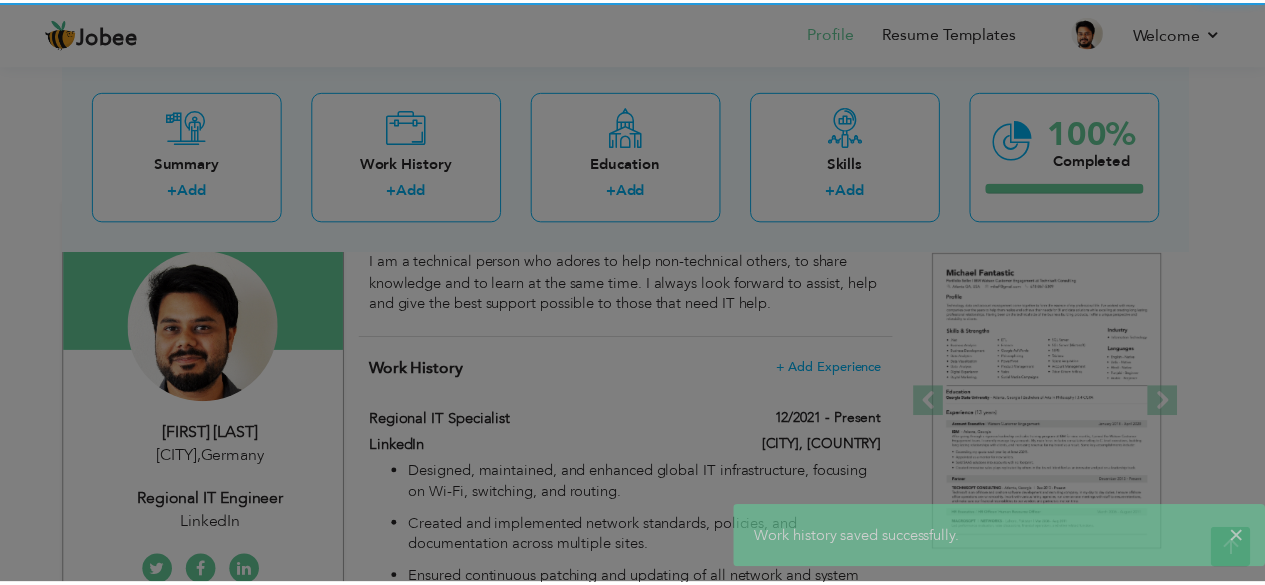 scroll, scrollTop: 0, scrollLeft: 0, axis: both 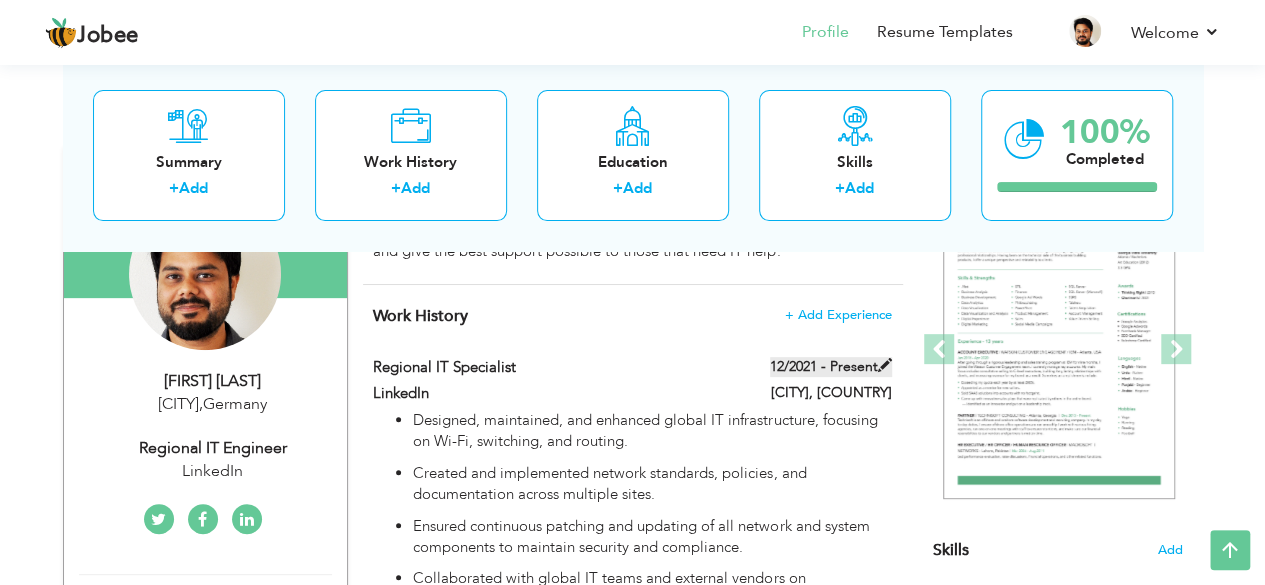 click at bounding box center (885, 365) 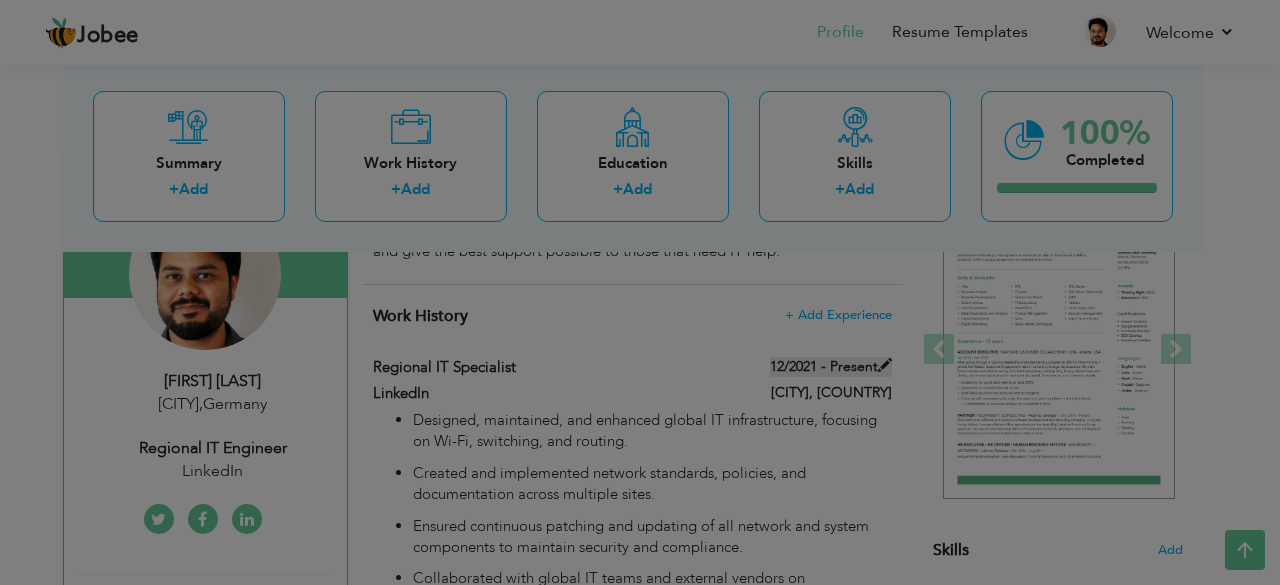 scroll 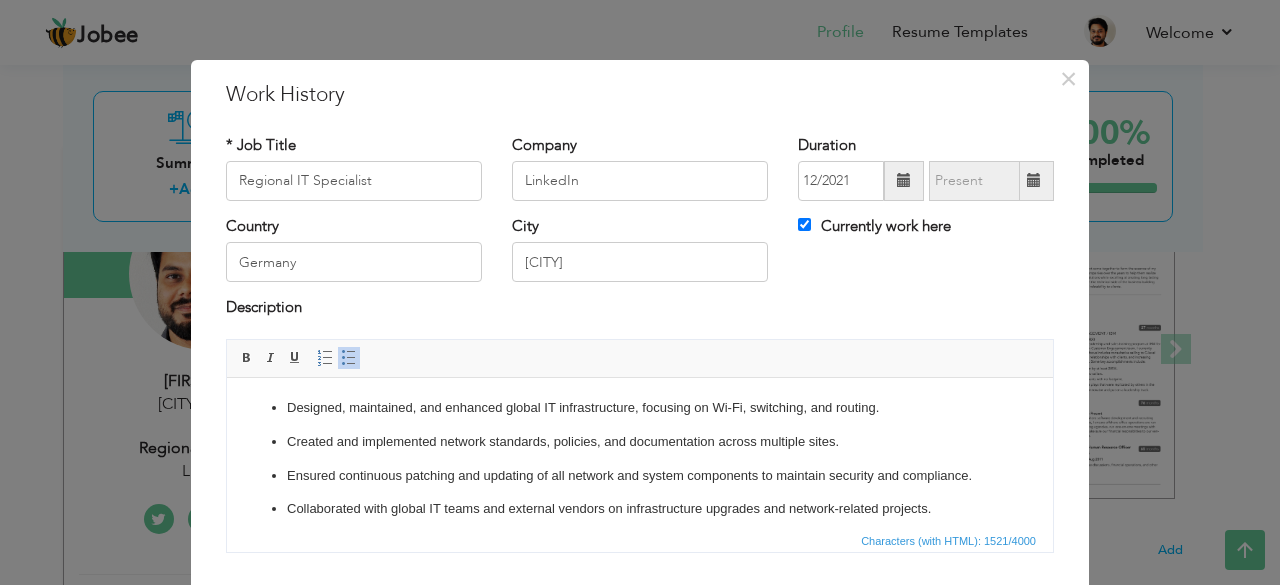click at bounding box center [1034, 180] 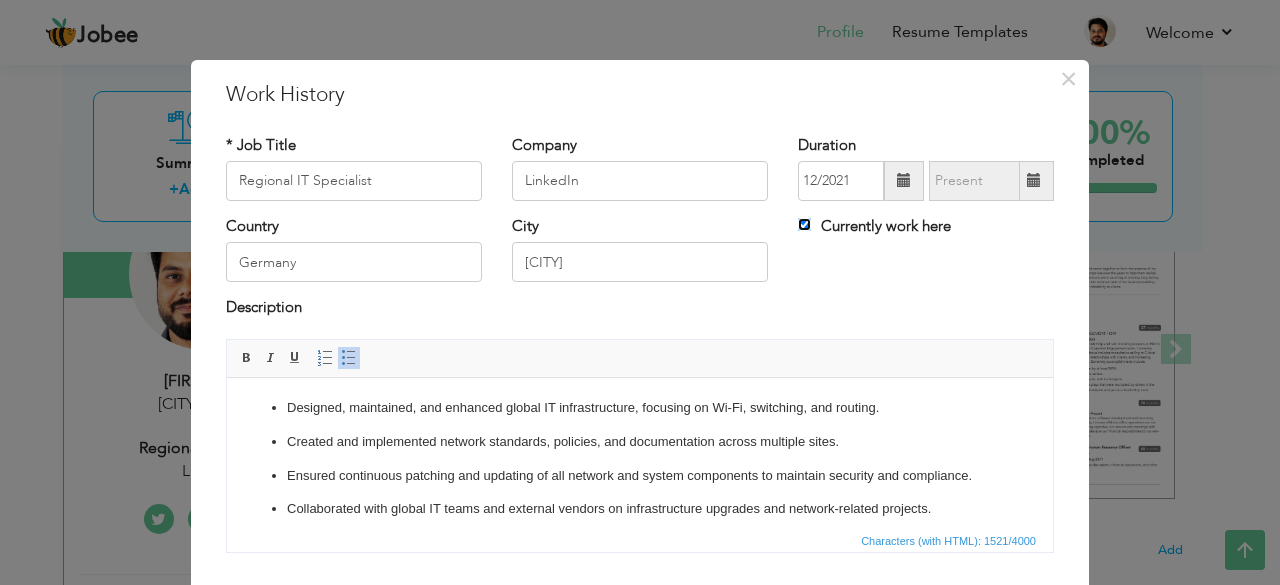 click on "Currently work here" at bounding box center [804, 224] 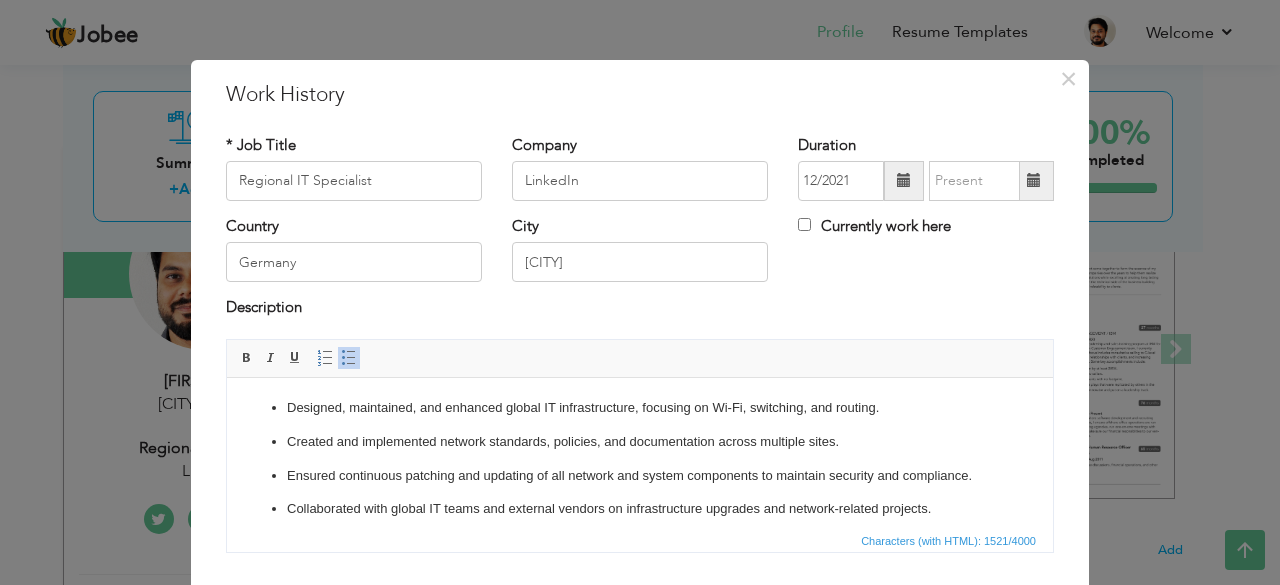 click at bounding box center (1034, 181) 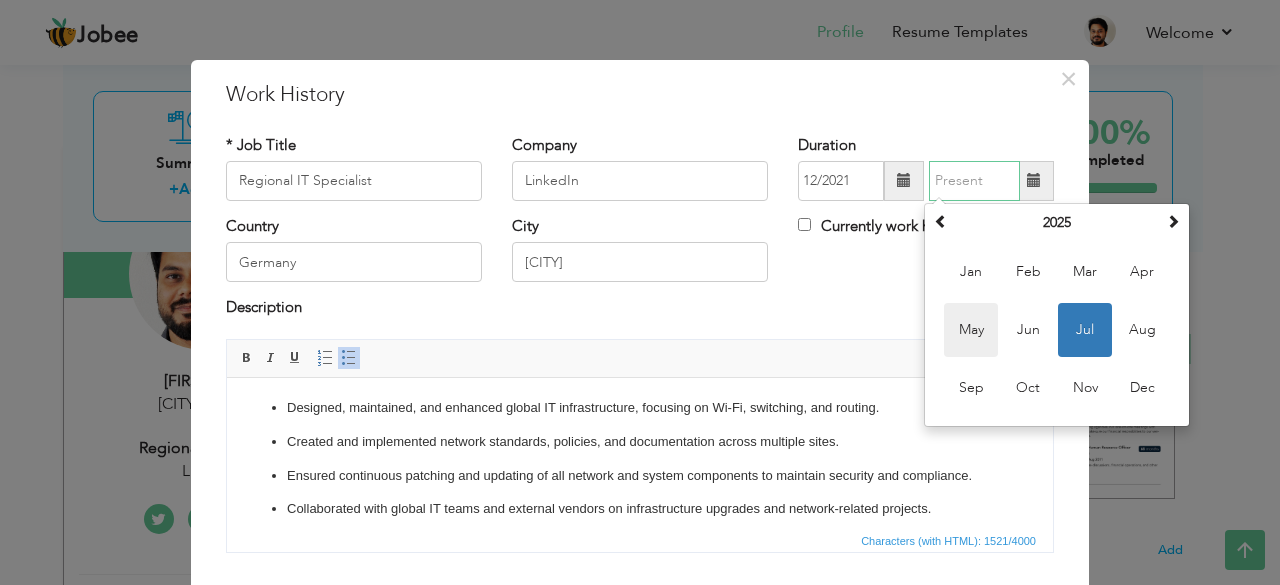 click on "May" at bounding box center (971, 330) 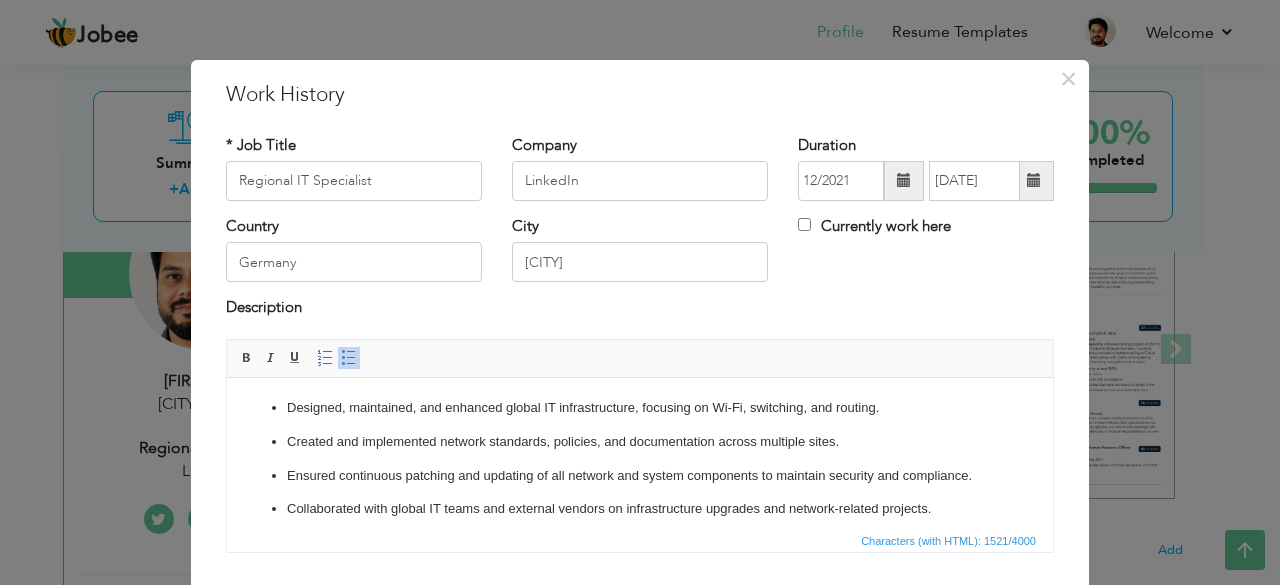 click at bounding box center (1034, 180) 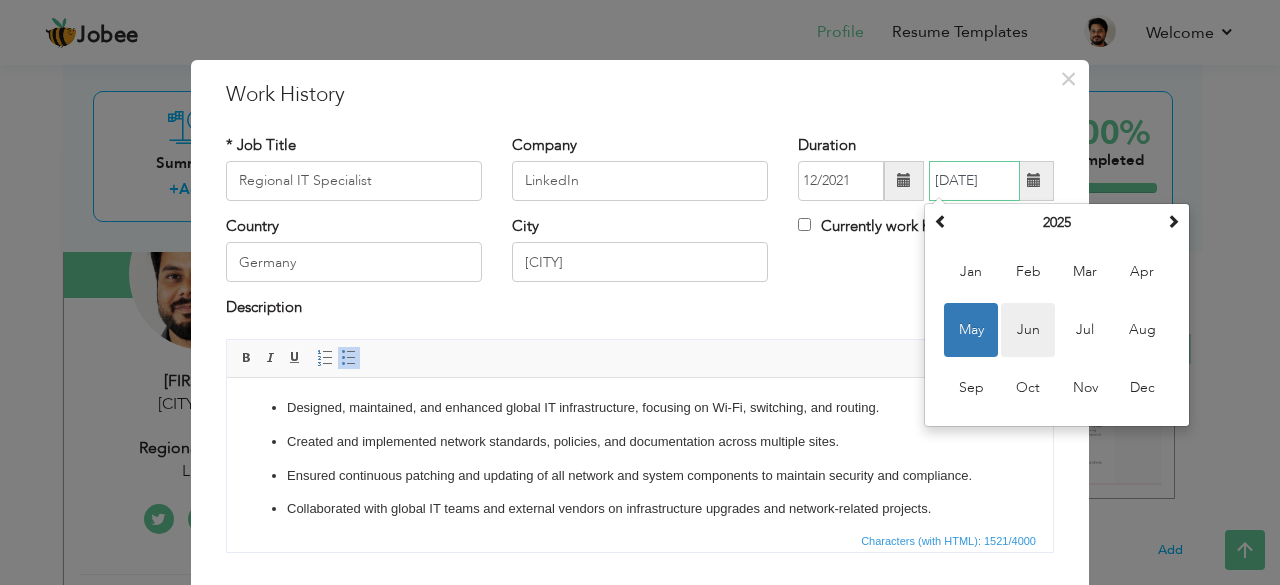 click on "Jun" at bounding box center (1028, 330) 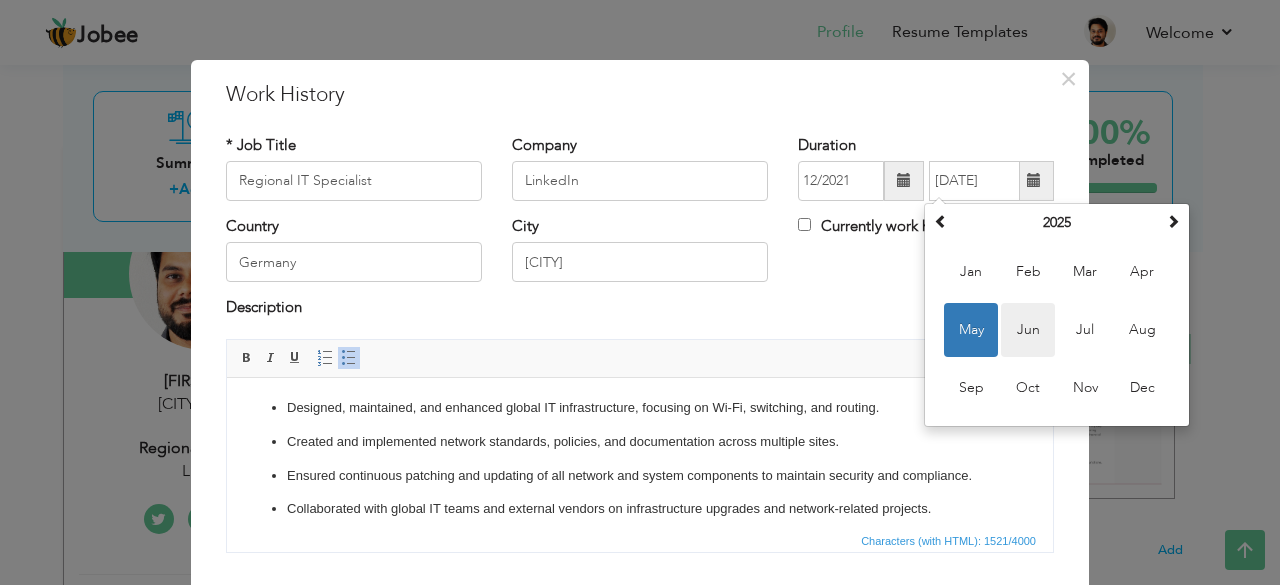 type on "06/2025" 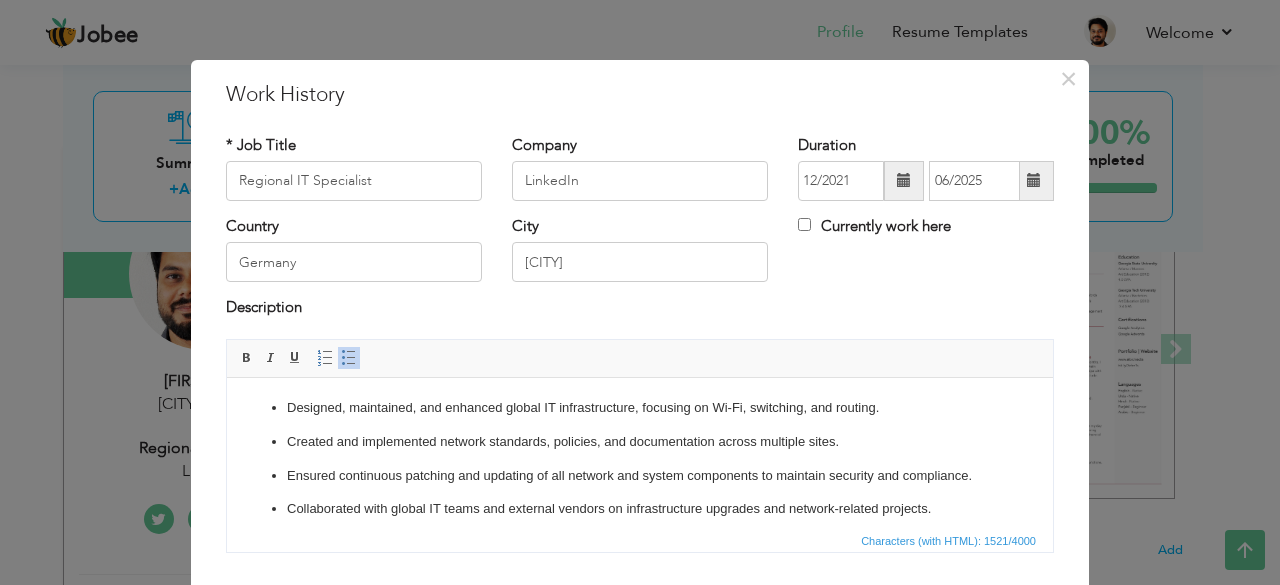 click at bounding box center (1034, 181) 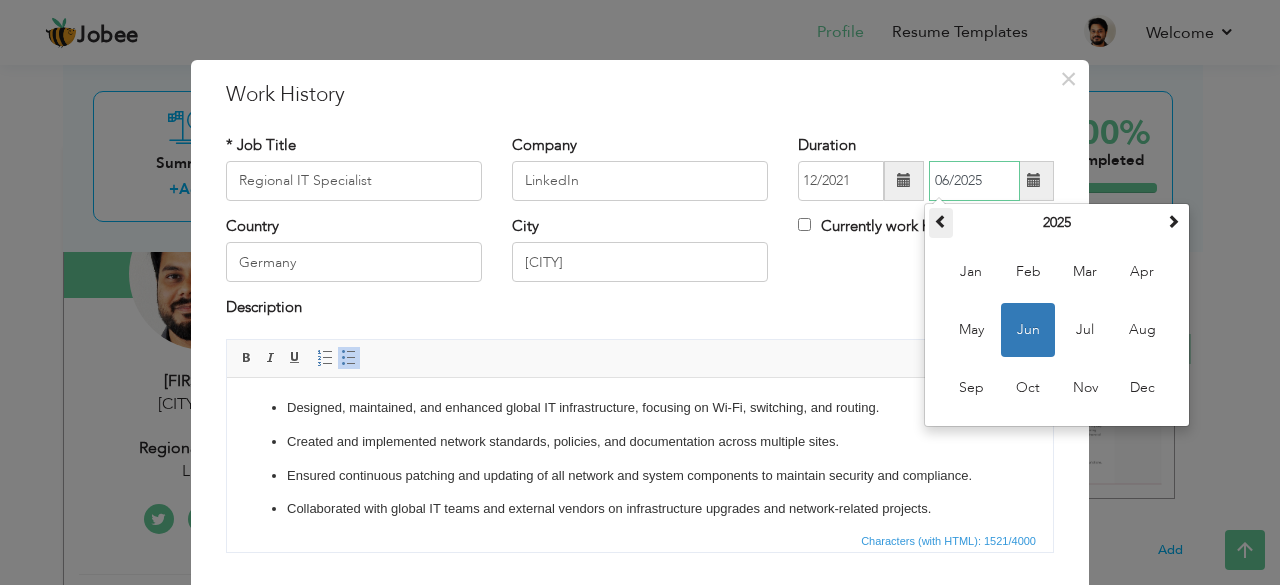 click at bounding box center (941, 221) 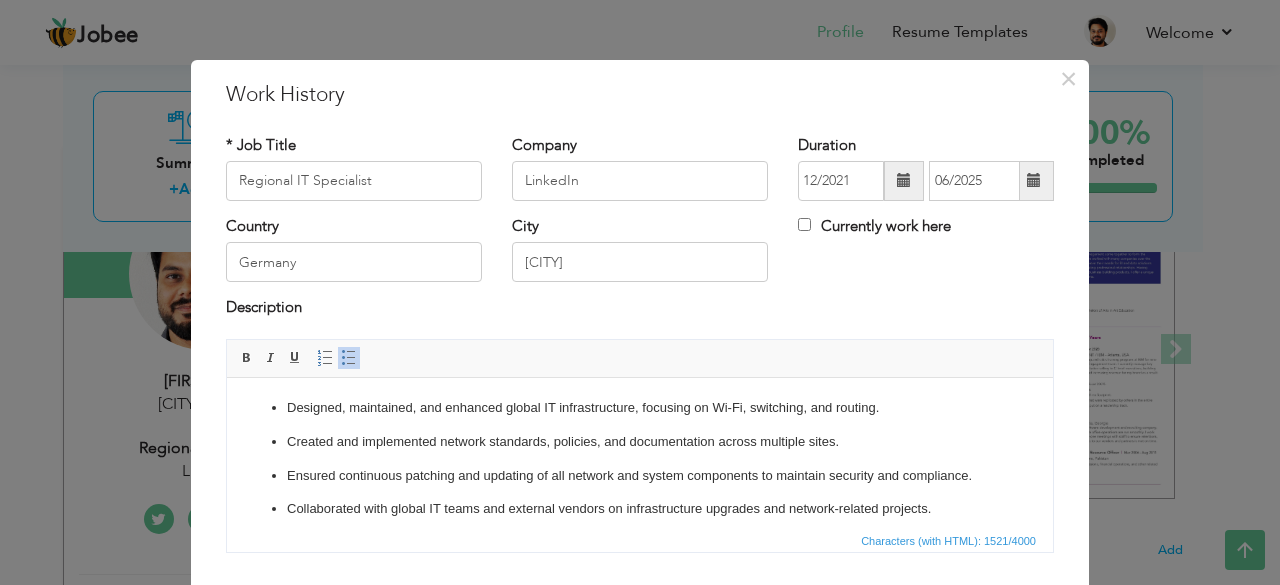 click on "Description" at bounding box center (640, 310) 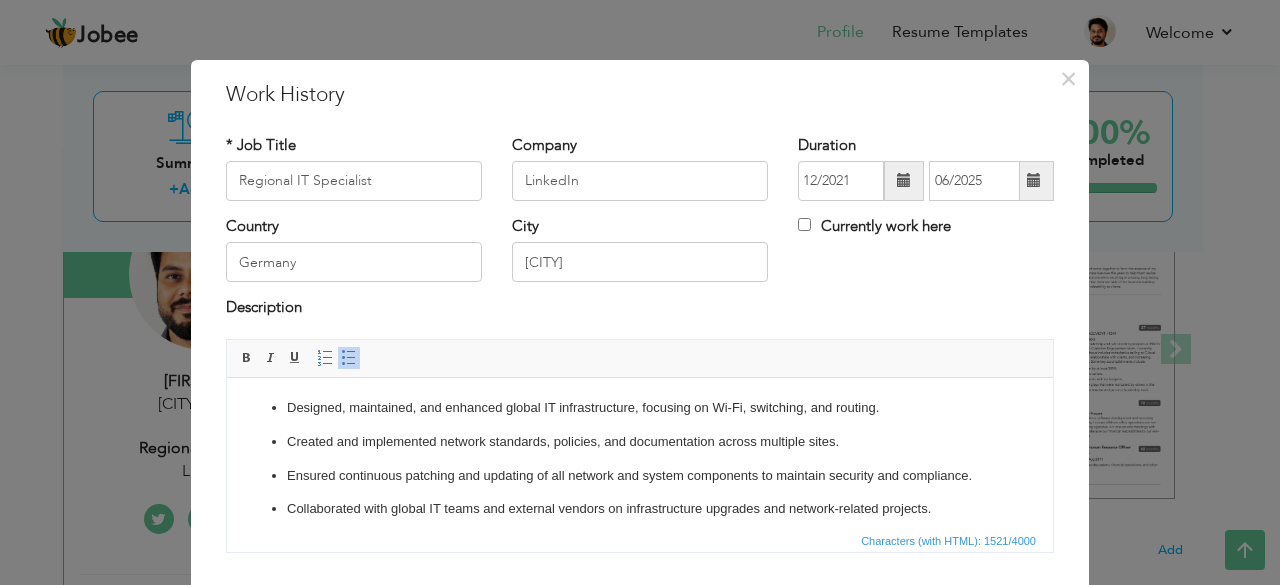 click on "×
Work History
* Job Title
Regional IT Specialist
Company
LinkedIn
City" at bounding box center (640, 292) 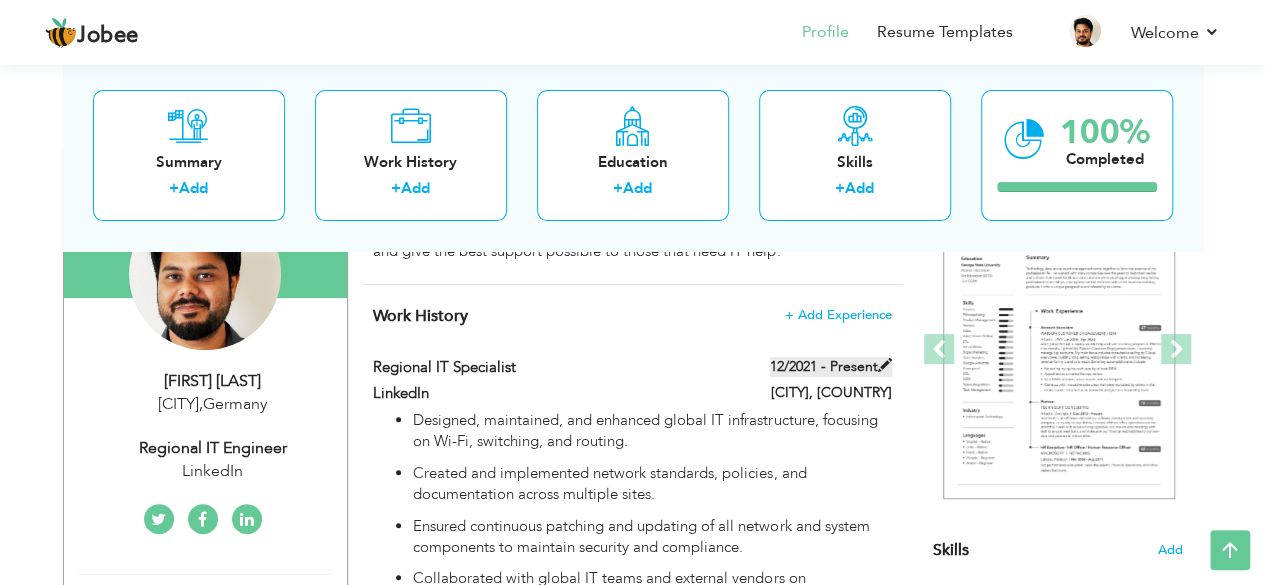 click on "12/2021 - Present" at bounding box center (831, 367) 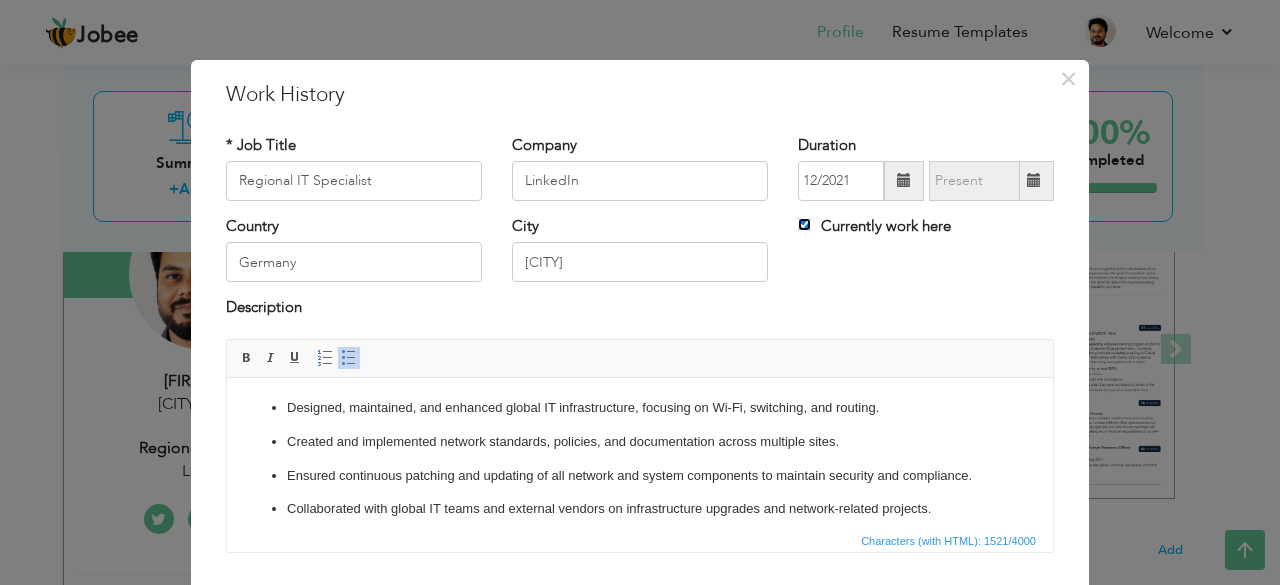 click on "Currently work here" at bounding box center (804, 224) 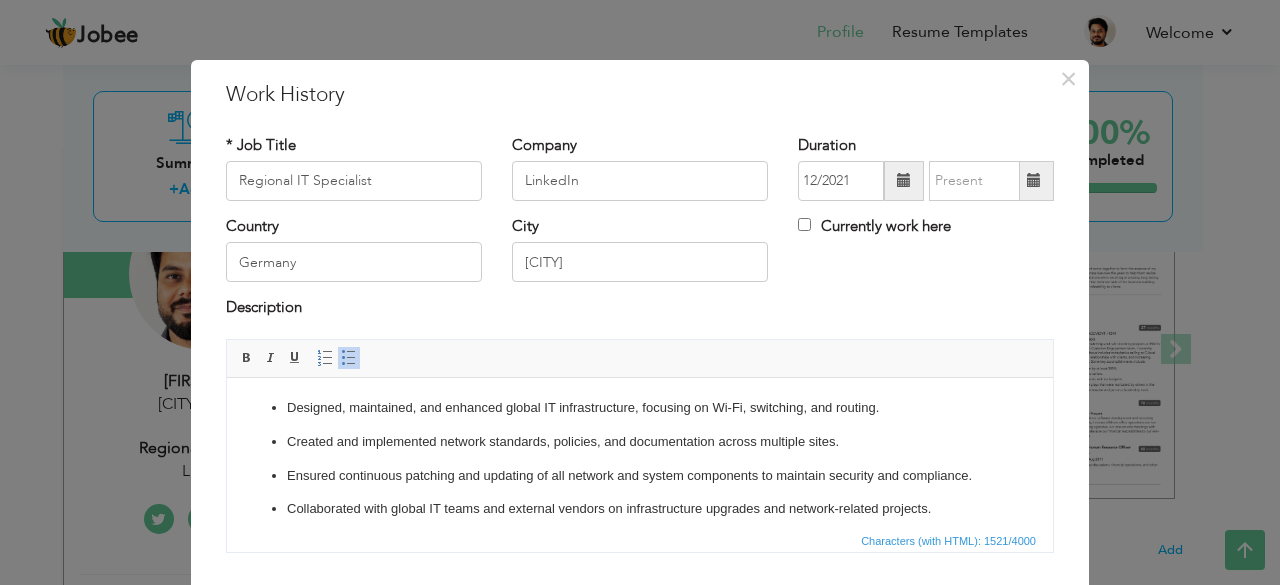 click at bounding box center (1034, 180) 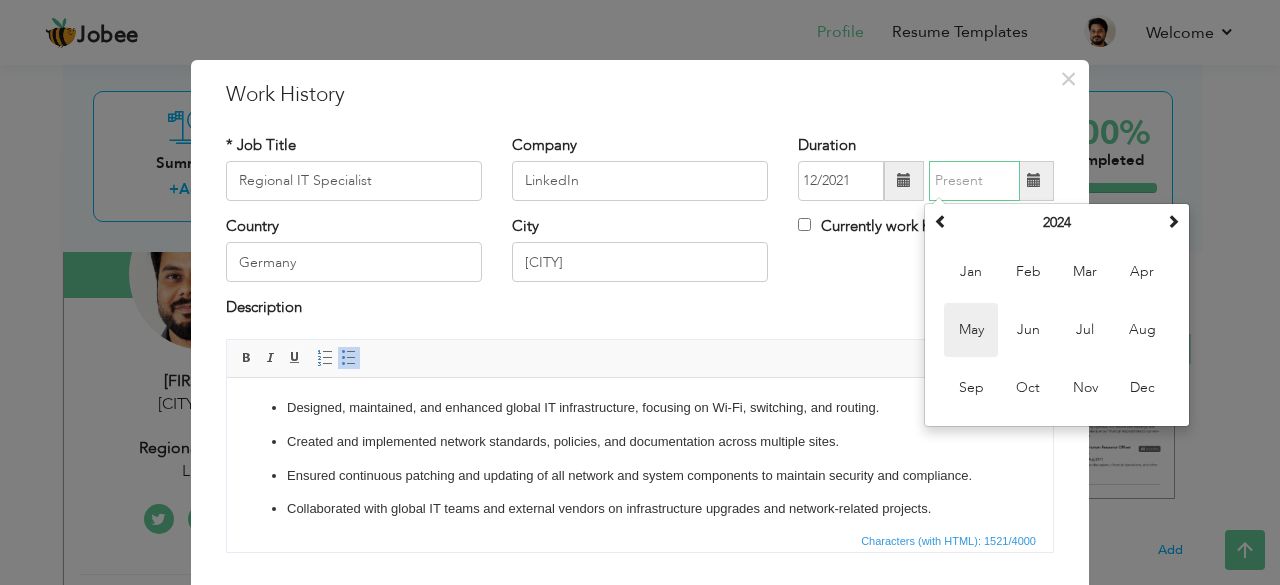 click on "May" at bounding box center (971, 330) 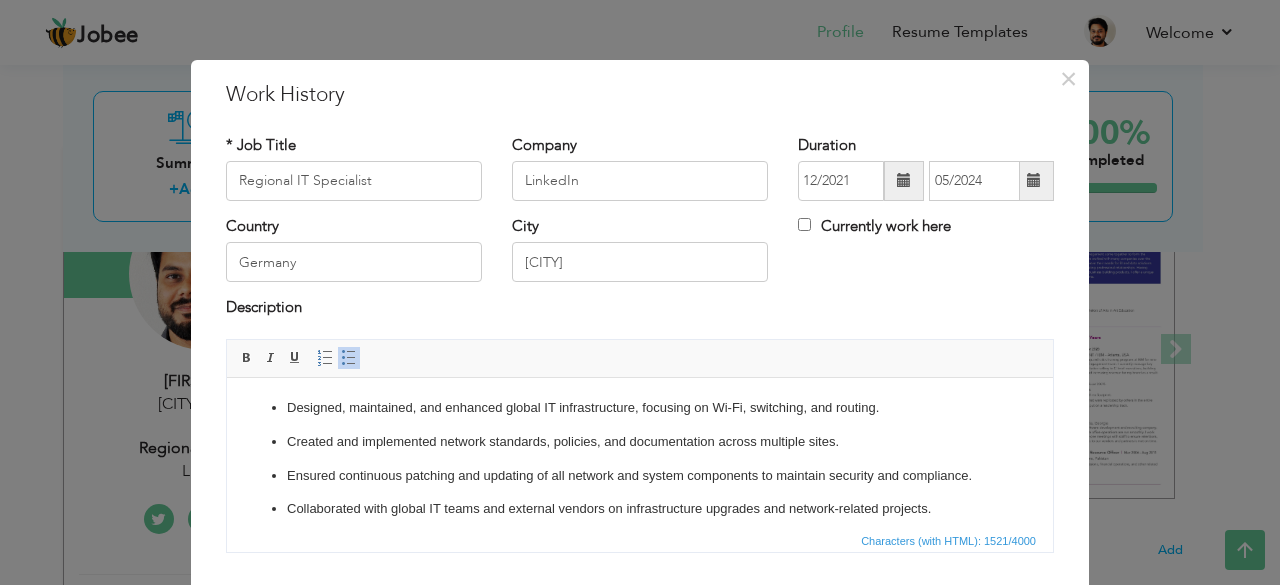 click at bounding box center (1034, 180) 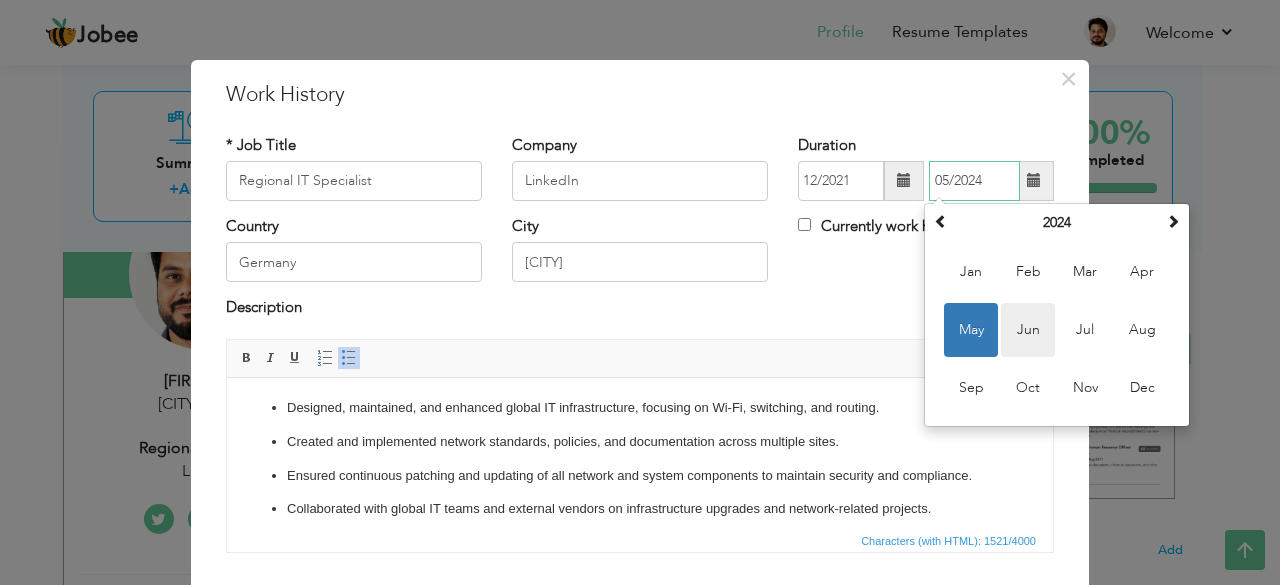 click on "Jun" at bounding box center [1028, 330] 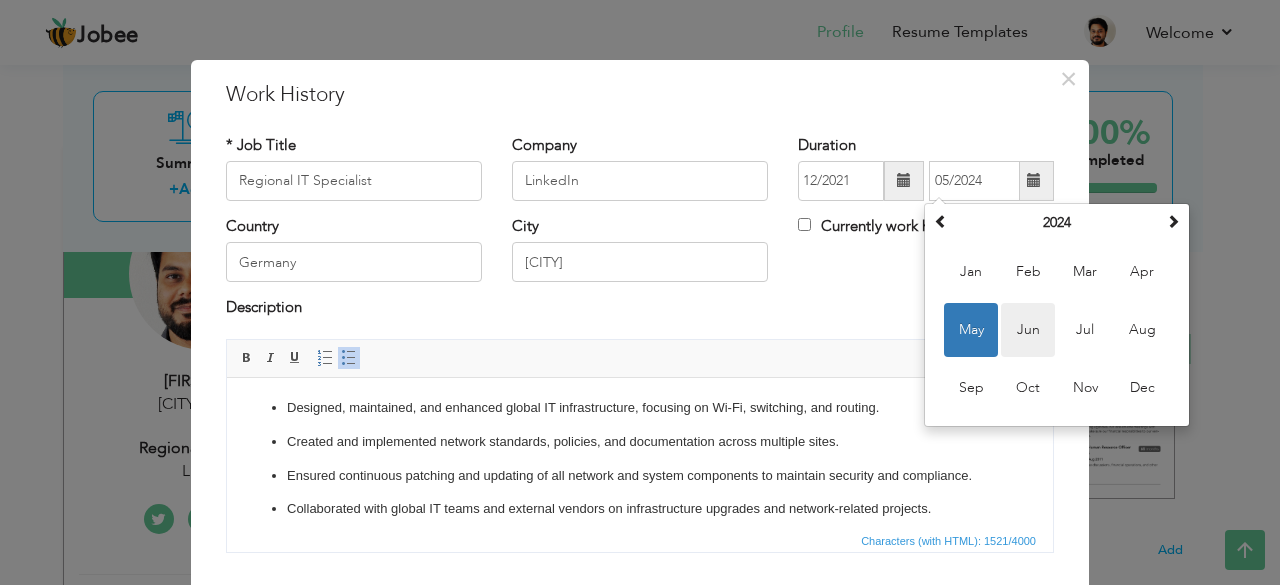 type on "06/2024" 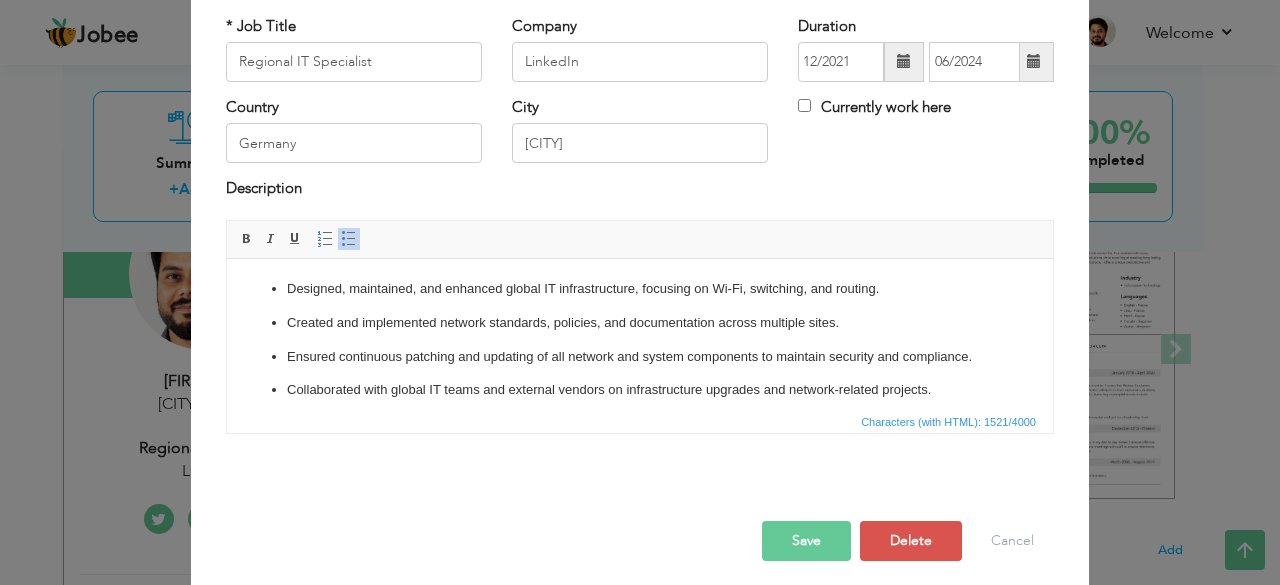 scroll, scrollTop: 128, scrollLeft: 0, axis: vertical 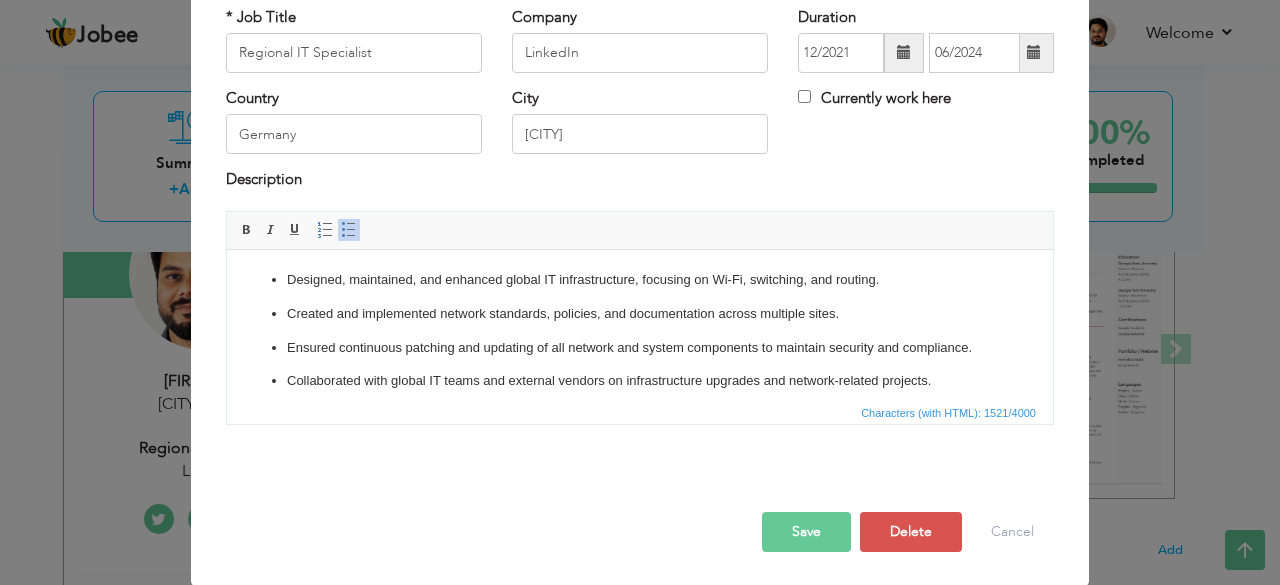click on "Save" at bounding box center [806, 532] 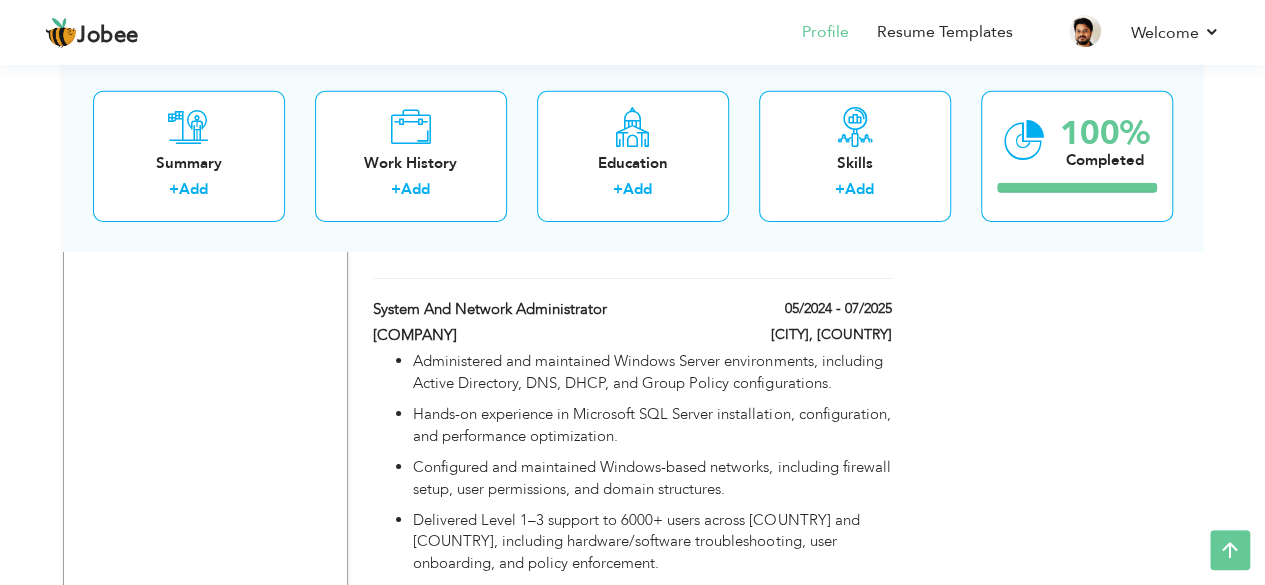 scroll, scrollTop: 3117, scrollLeft: 0, axis: vertical 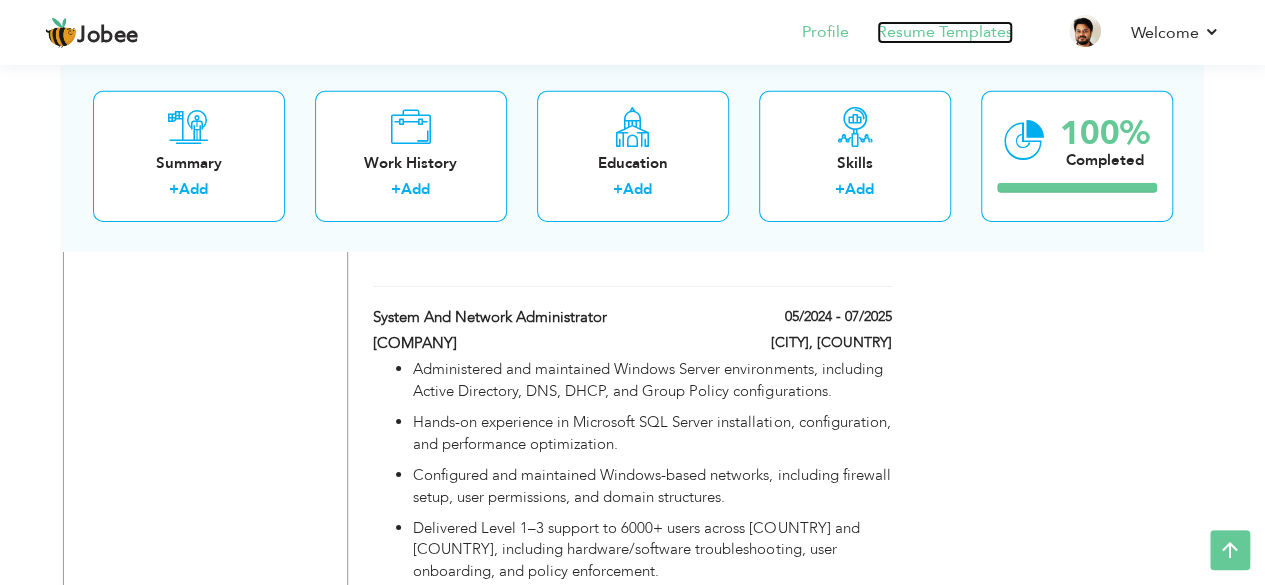 click on "Resume Templates" at bounding box center (945, 32) 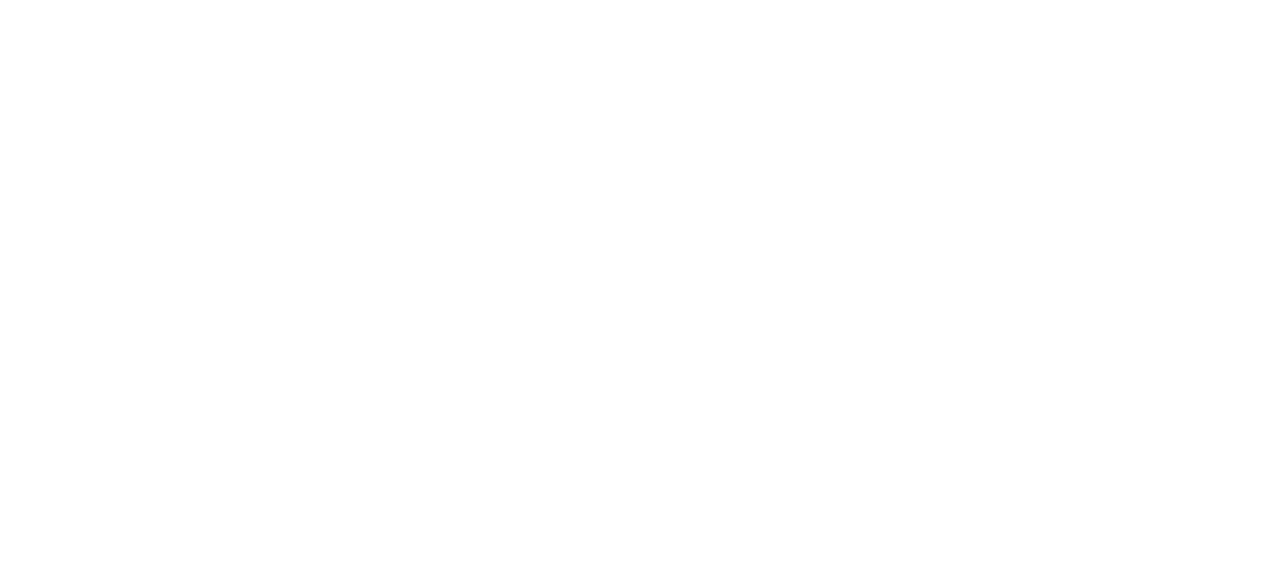 scroll, scrollTop: 0, scrollLeft: 0, axis: both 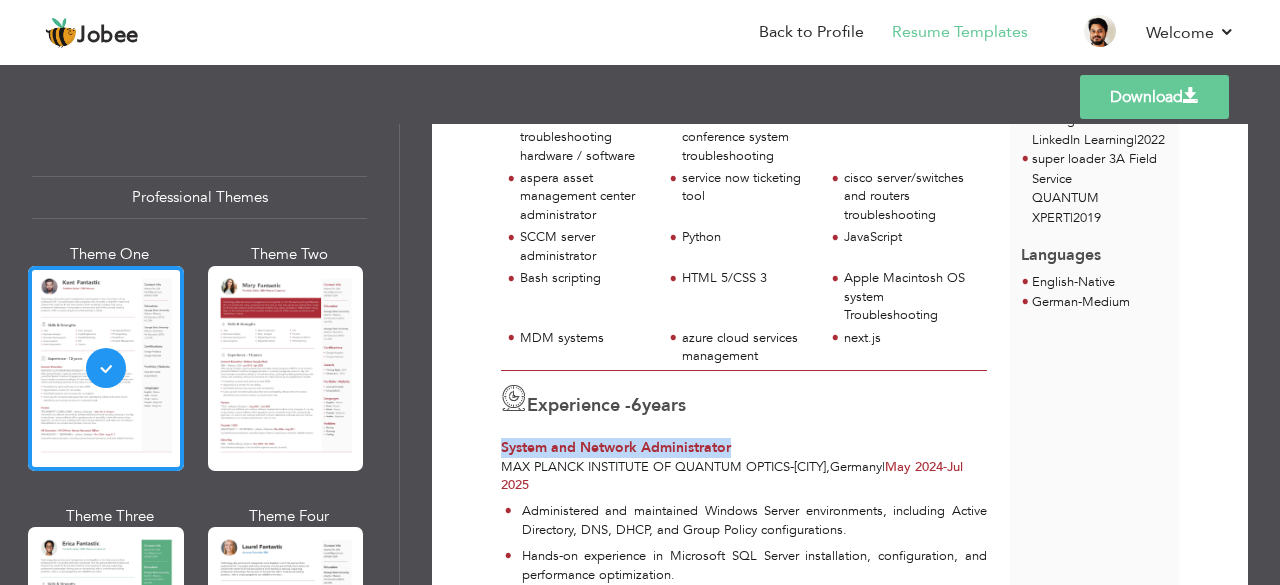 drag, startPoint x: 500, startPoint y: 441, endPoint x: 730, endPoint y: 439, distance: 230.0087 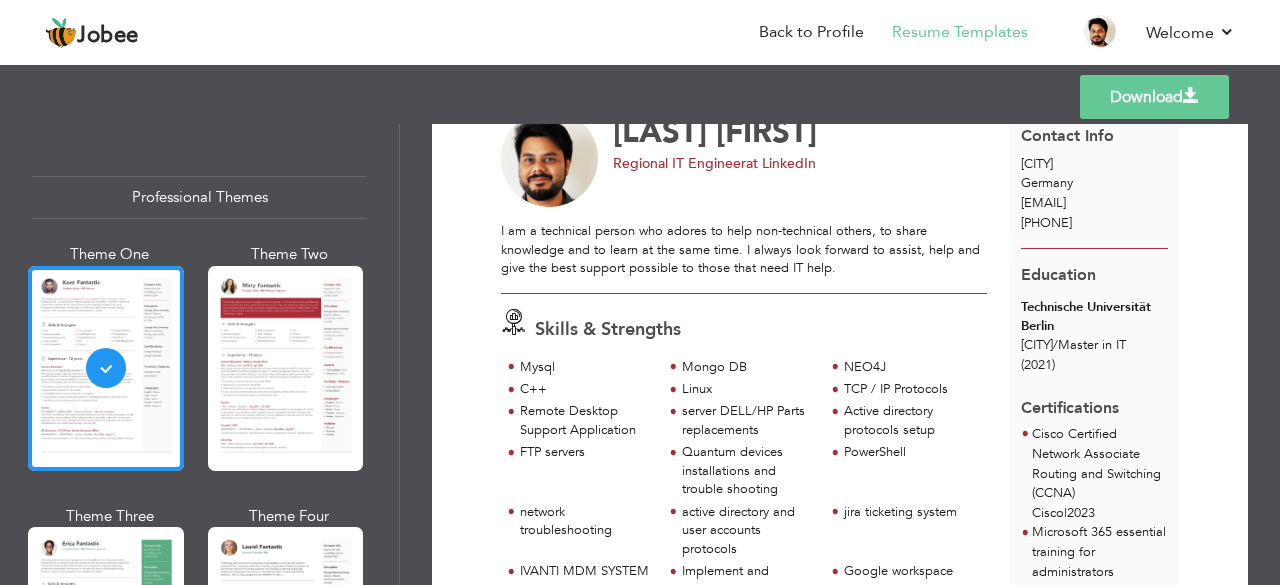 scroll, scrollTop: 0, scrollLeft: 0, axis: both 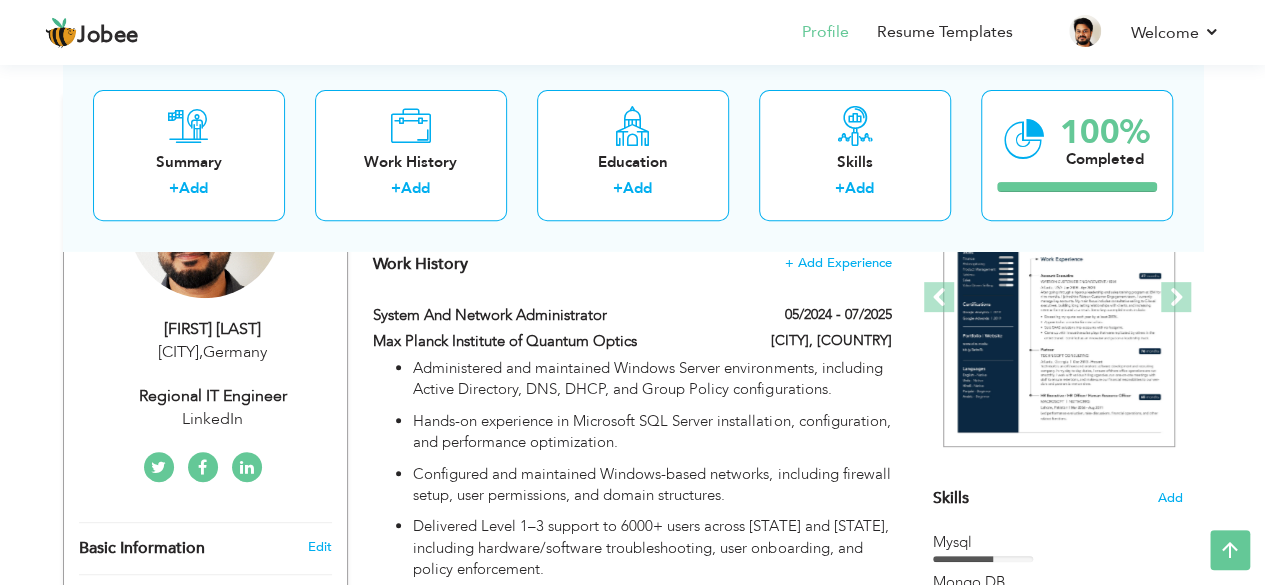 click on "Regional IT  Engineer" at bounding box center (213, 396) 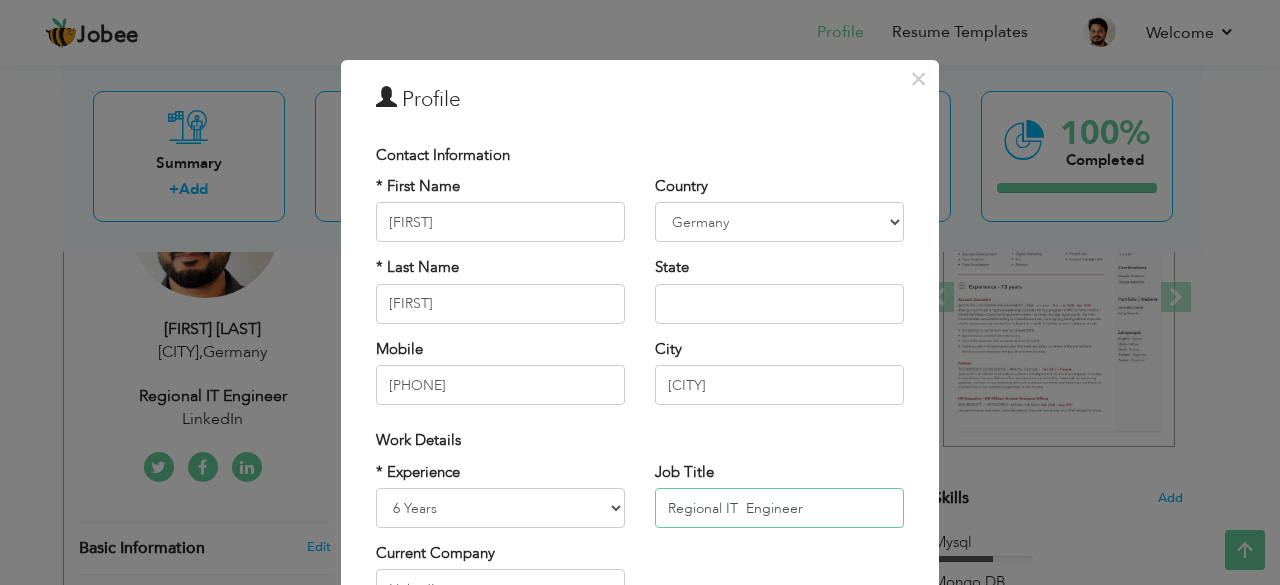 click on "Regional IT  Engineer" at bounding box center (779, 508) 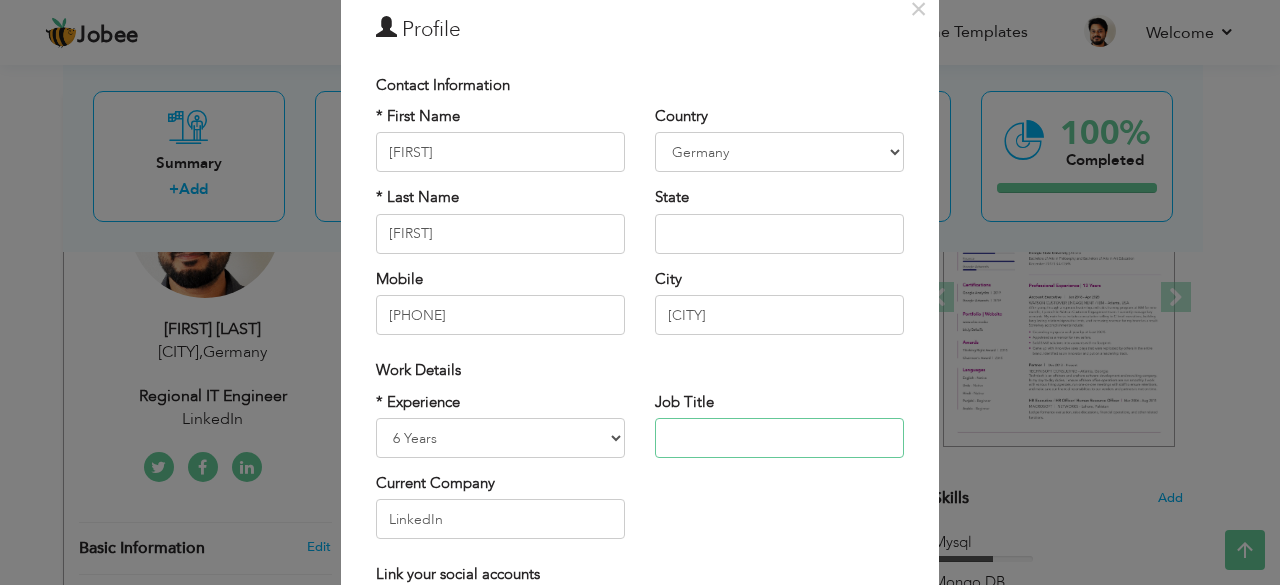 scroll, scrollTop: 71, scrollLeft: 0, axis: vertical 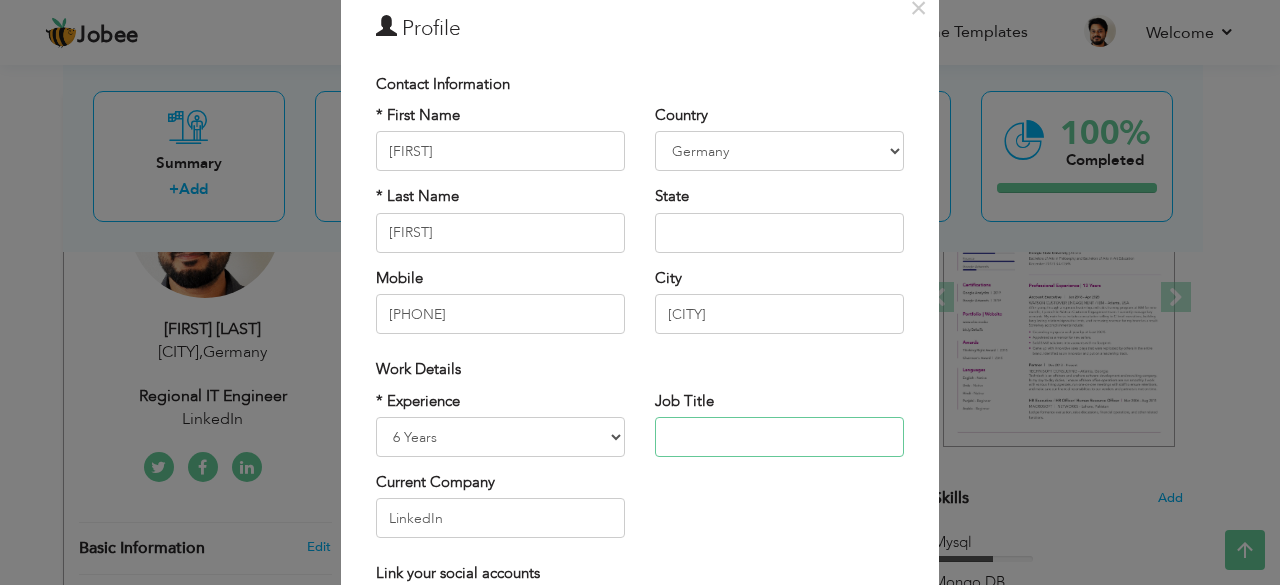 type 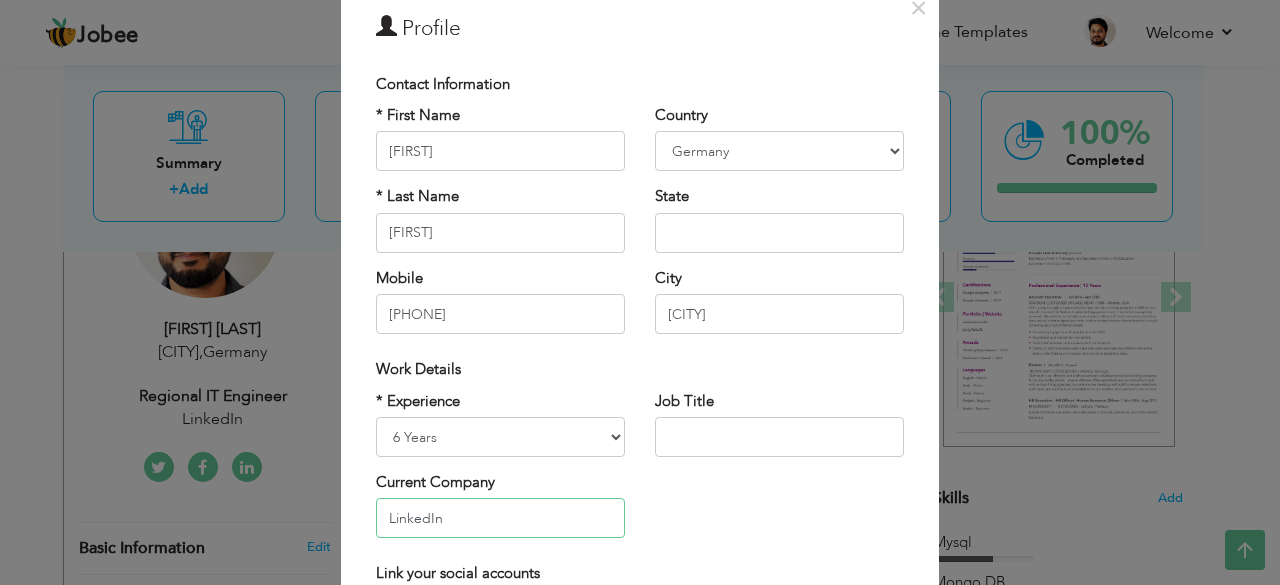 click on "LinkedIn" at bounding box center (500, 518) 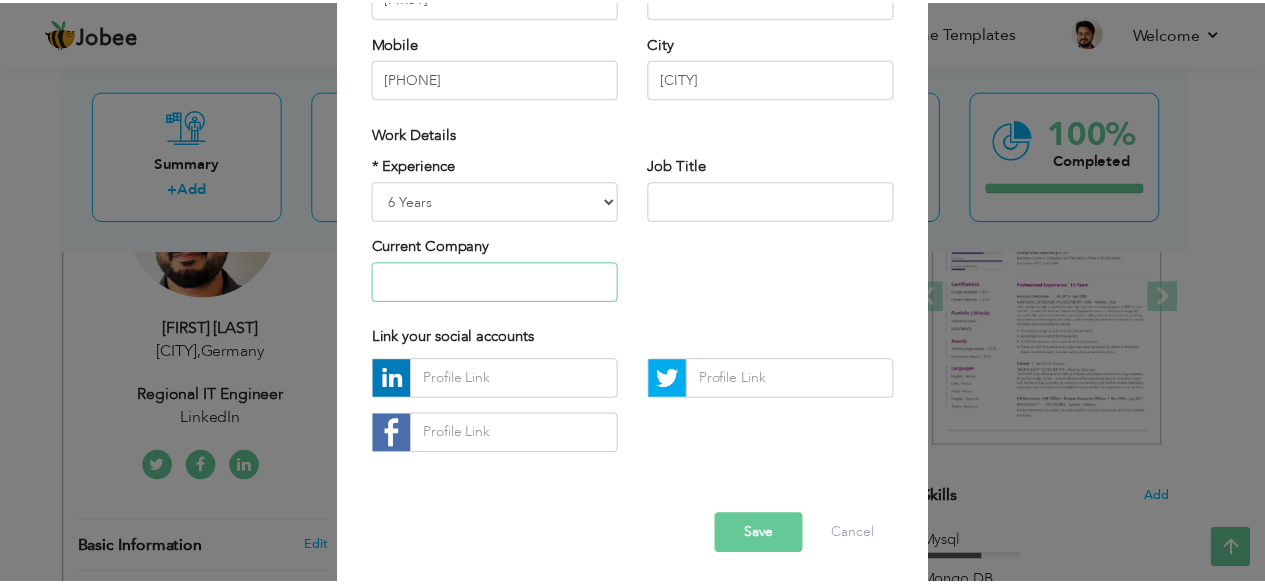 scroll, scrollTop: 311, scrollLeft: 0, axis: vertical 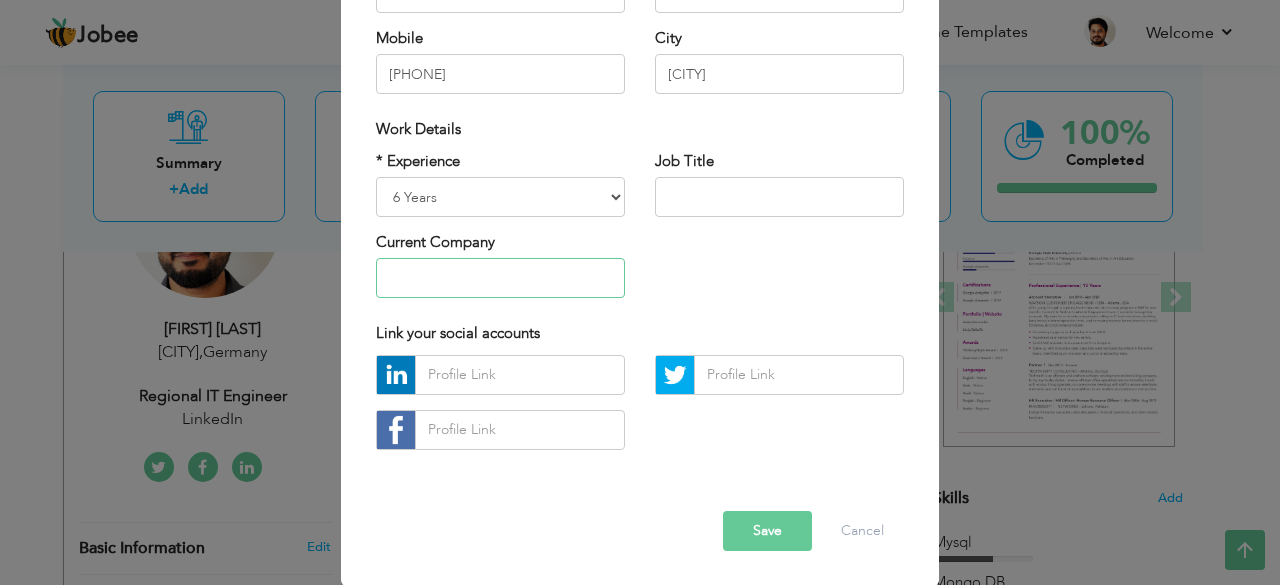 type 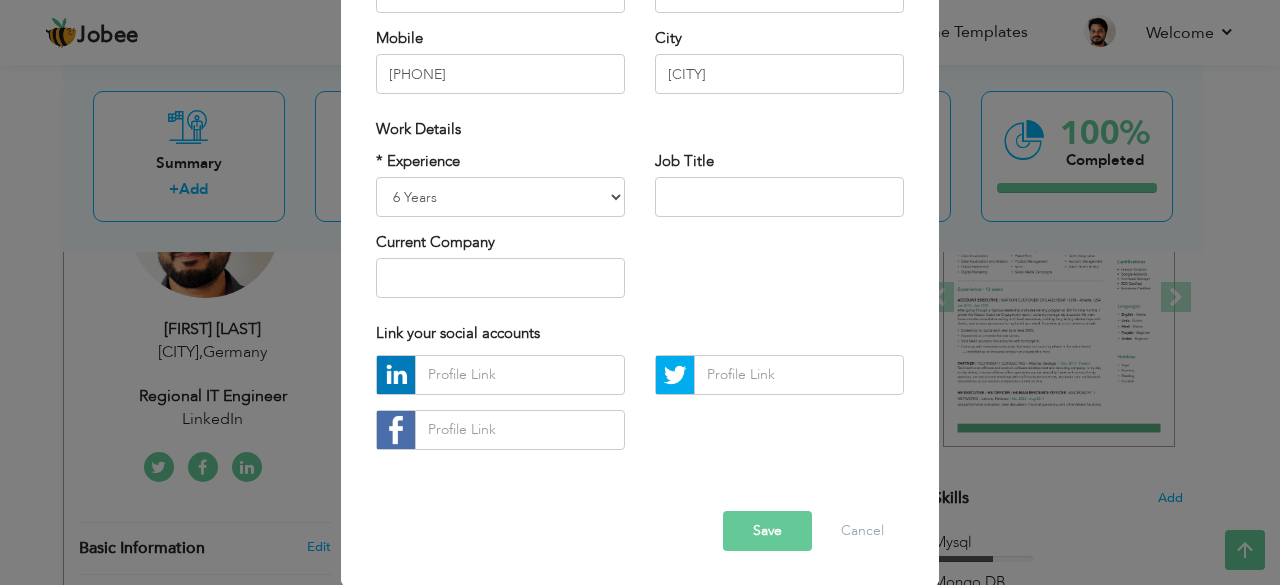 click on "Save" at bounding box center [767, 531] 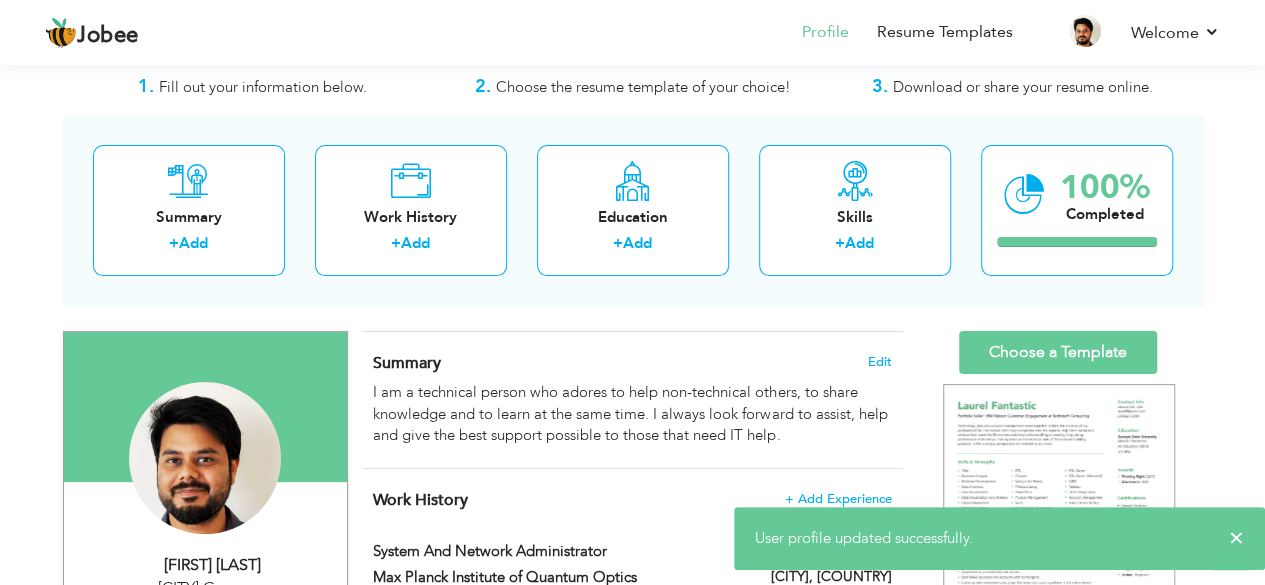 scroll, scrollTop: 0, scrollLeft: 0, axis: both 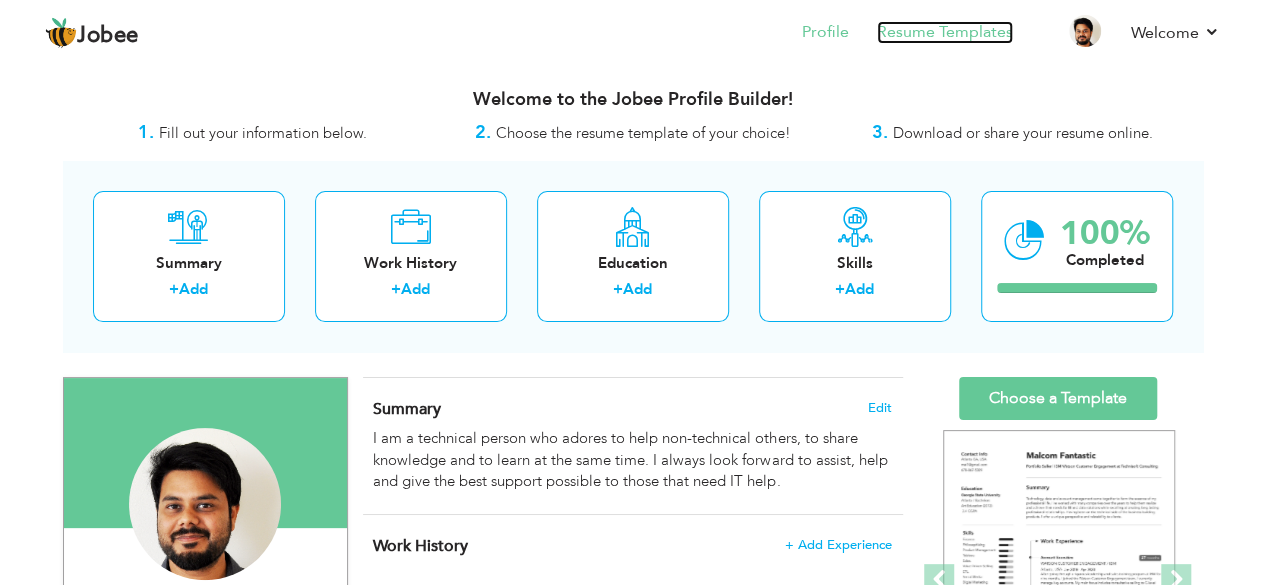click on "Resume Templates" at bounding box center (945, 32) 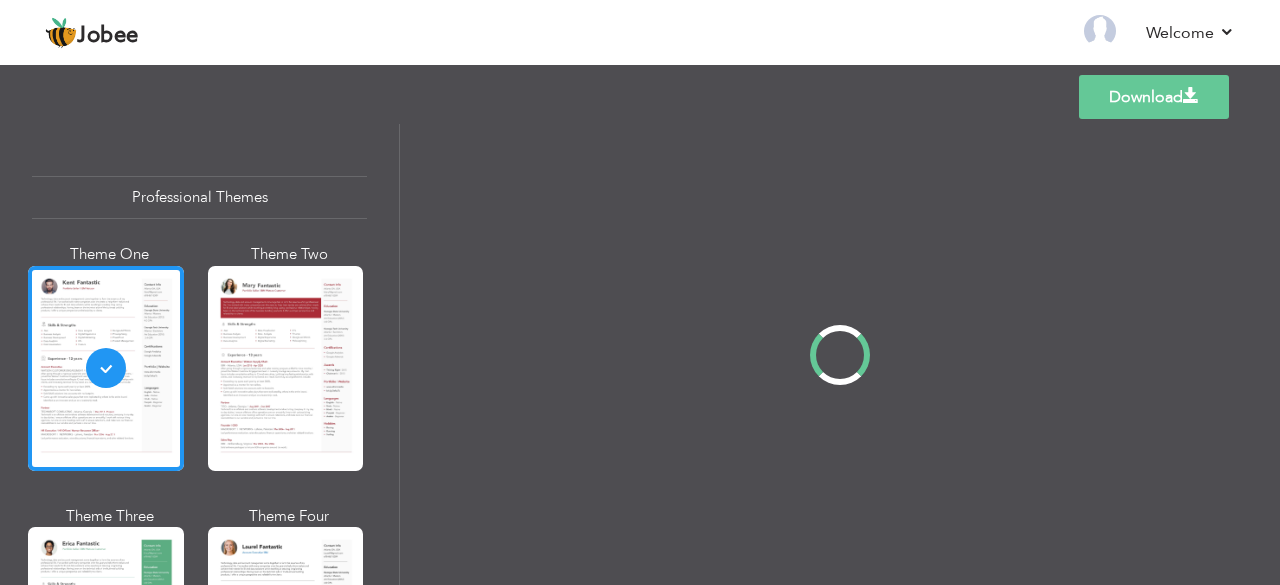 scroll, scrollTop: 0, scrollLeft: 0, axis: both 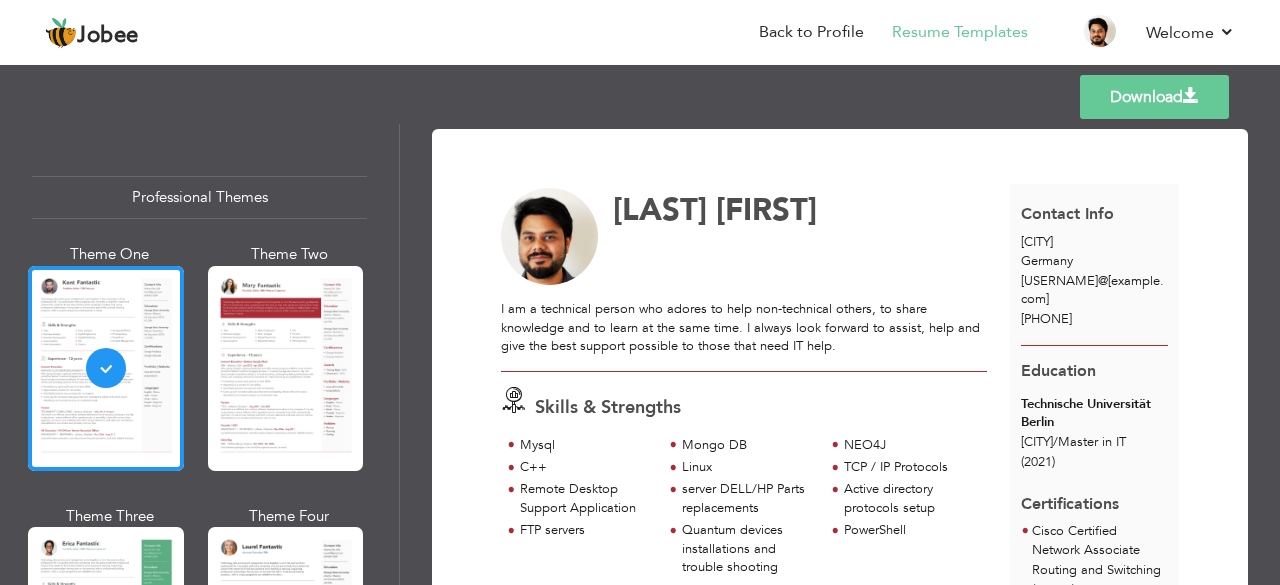 click on "Download" at bounding box center [1154, 97] 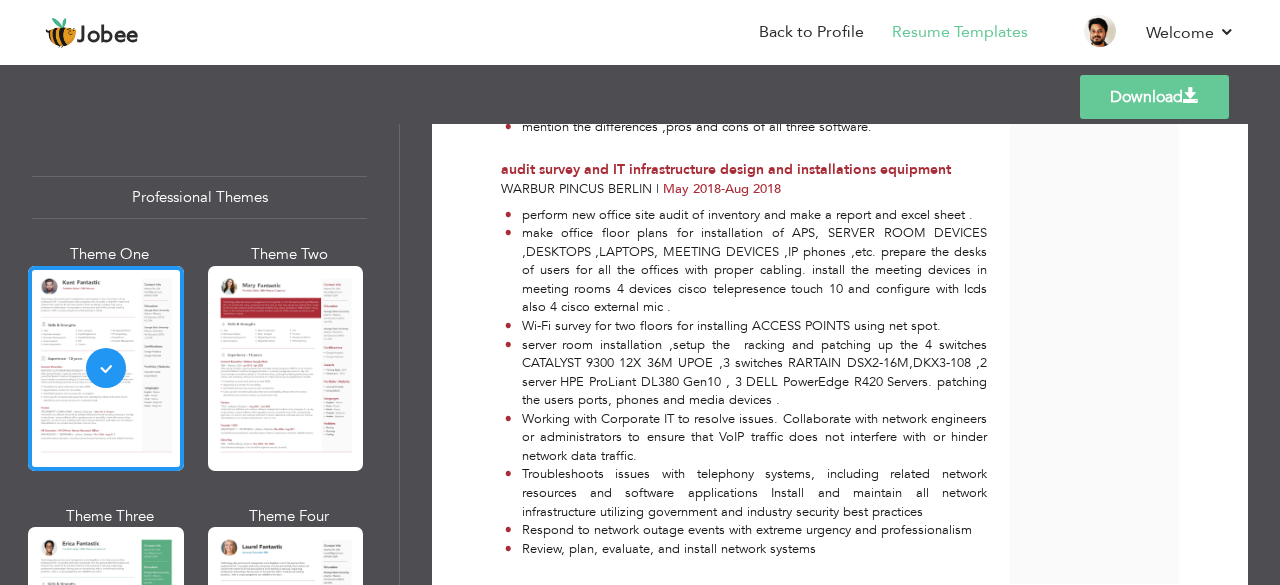 scroll, scrollTop: 4203, scrollLeft: 0, axis: vertical 